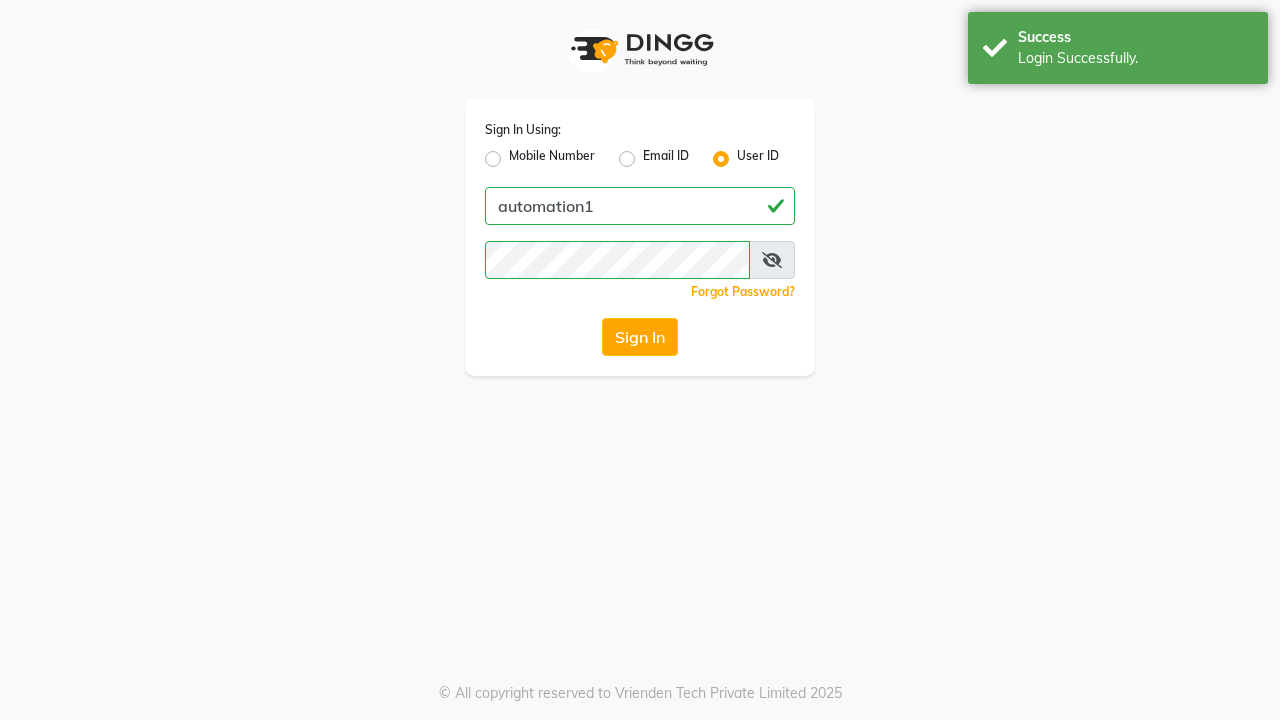 scroll, scrollTop: 0, scrollLeft: 0, axis: both 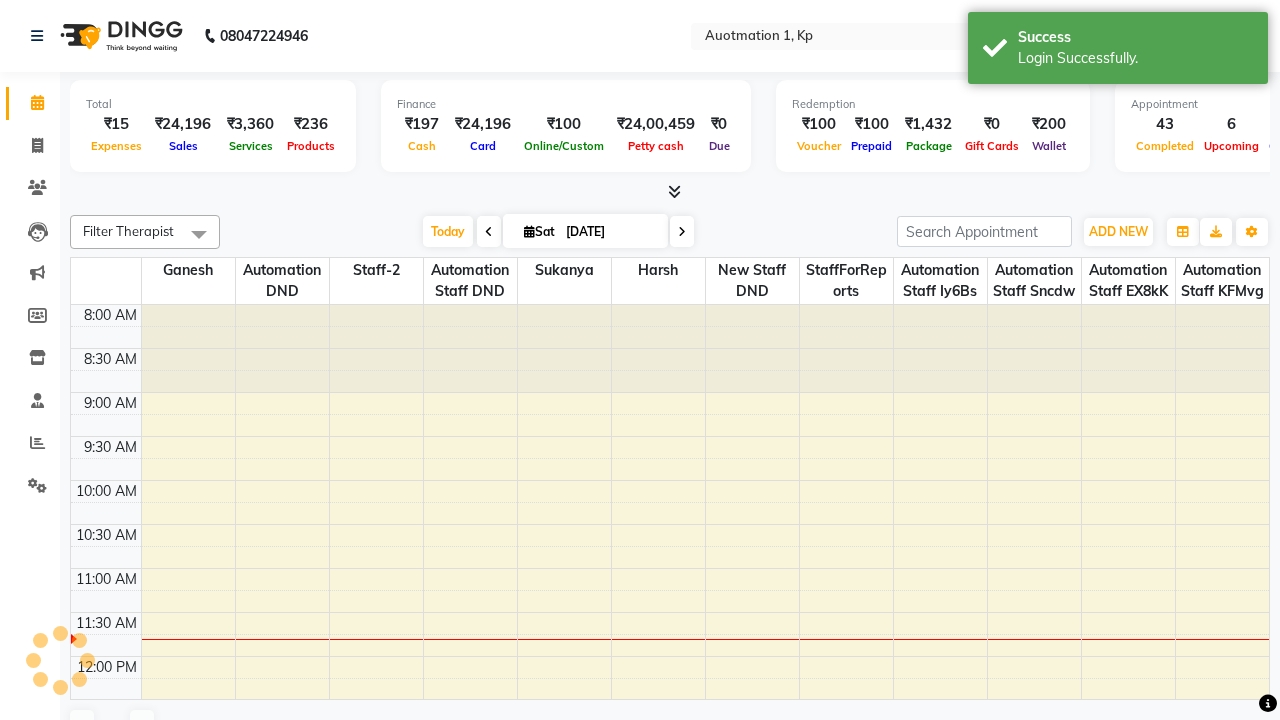 select on "en" 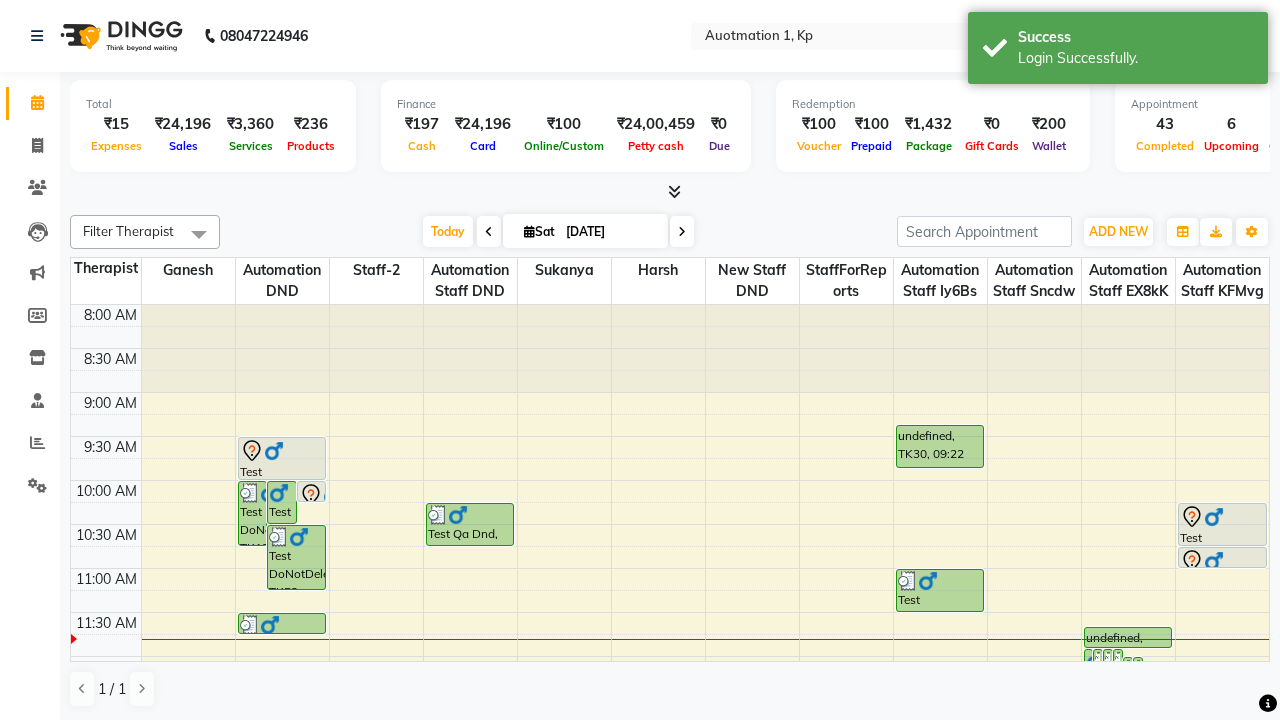 scroll, scrollTop: 0, scrollLeft: 0, axis: both 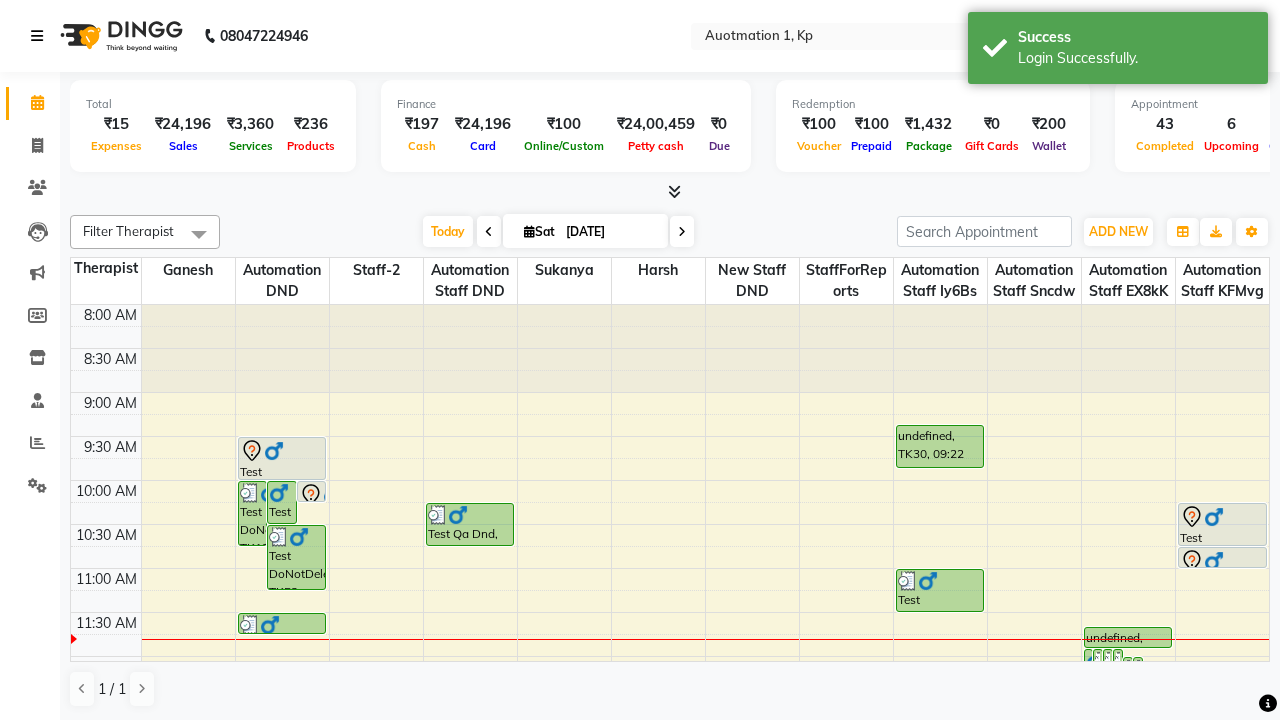 click at bounding box center (37, 36) 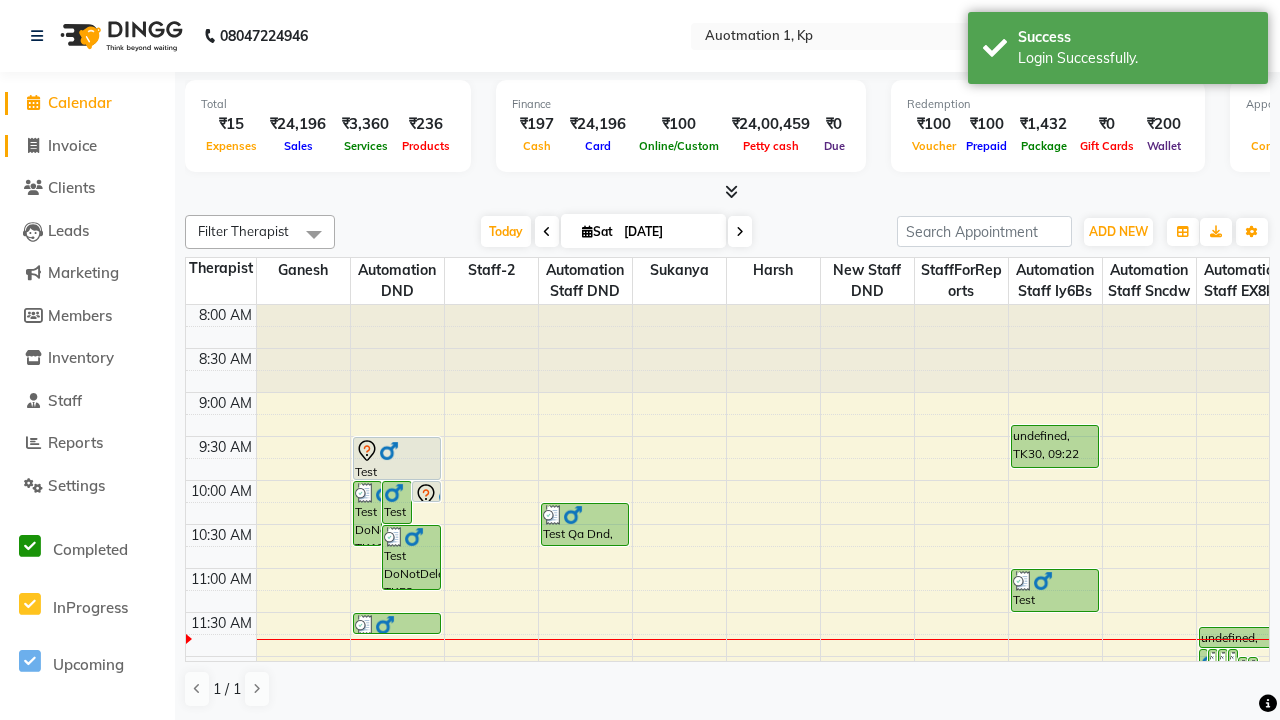 click on "Invoice" 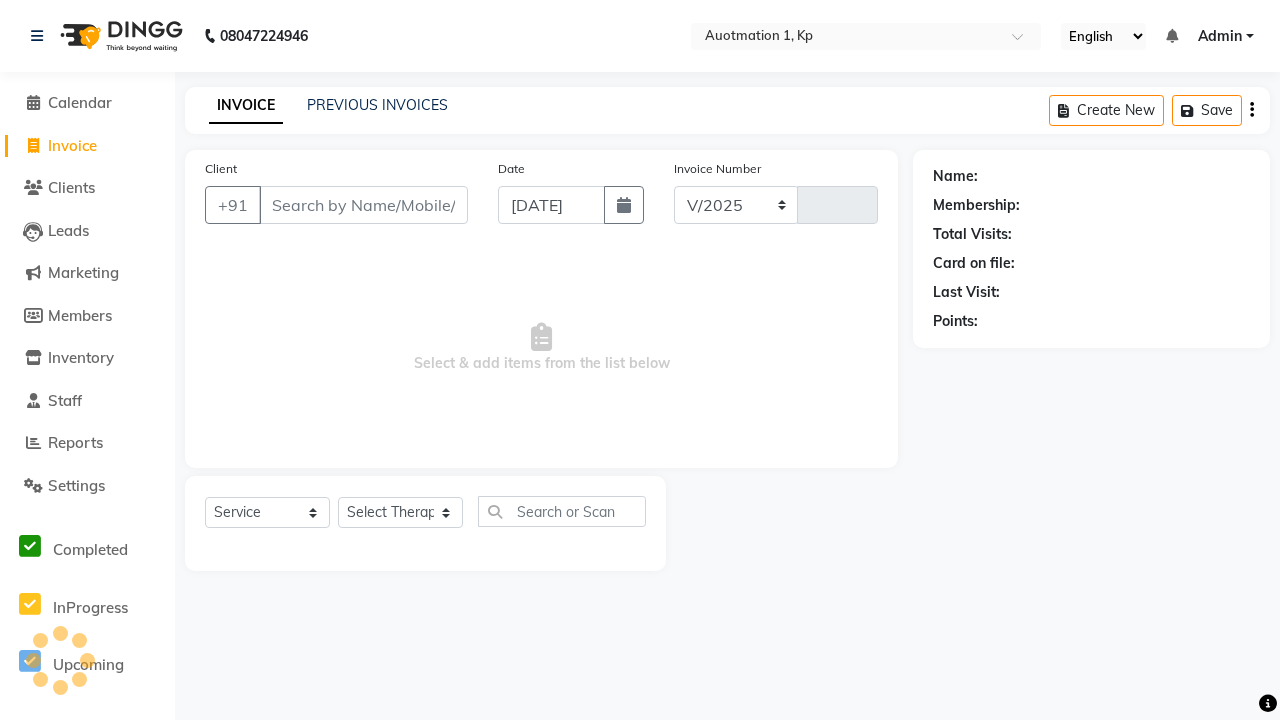 select on "150" 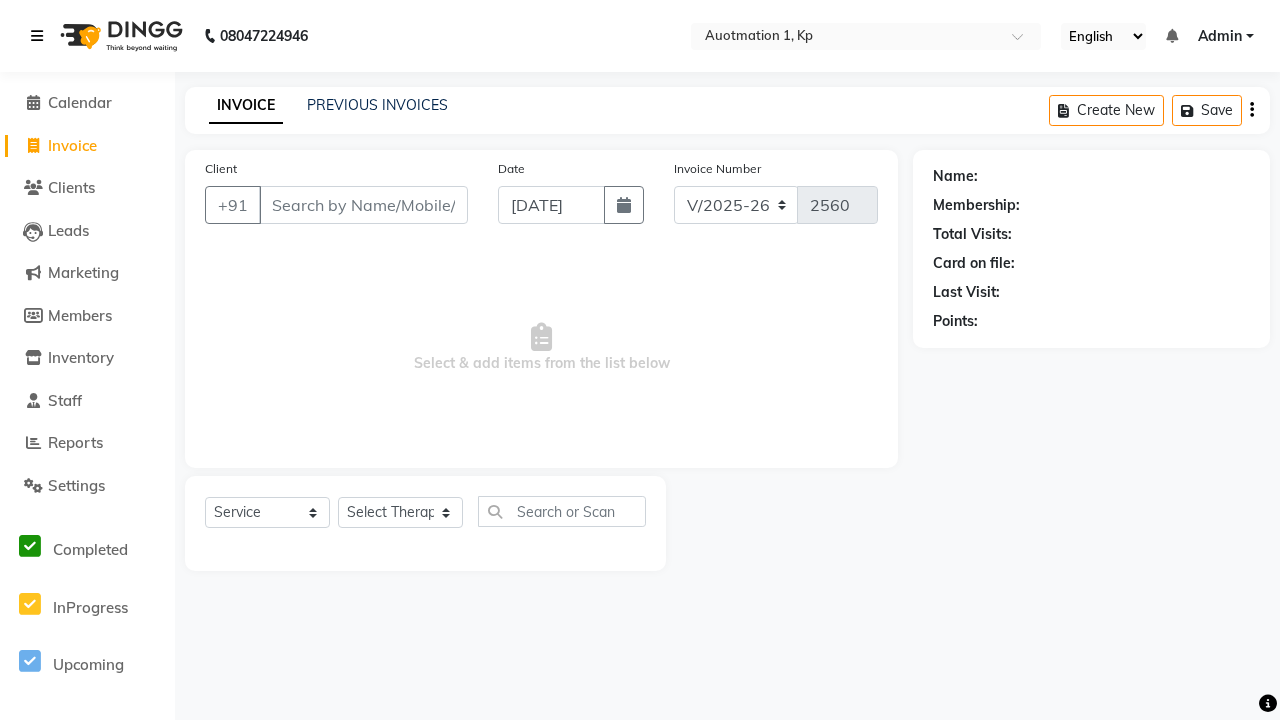 click at bounding box center [37, 36] 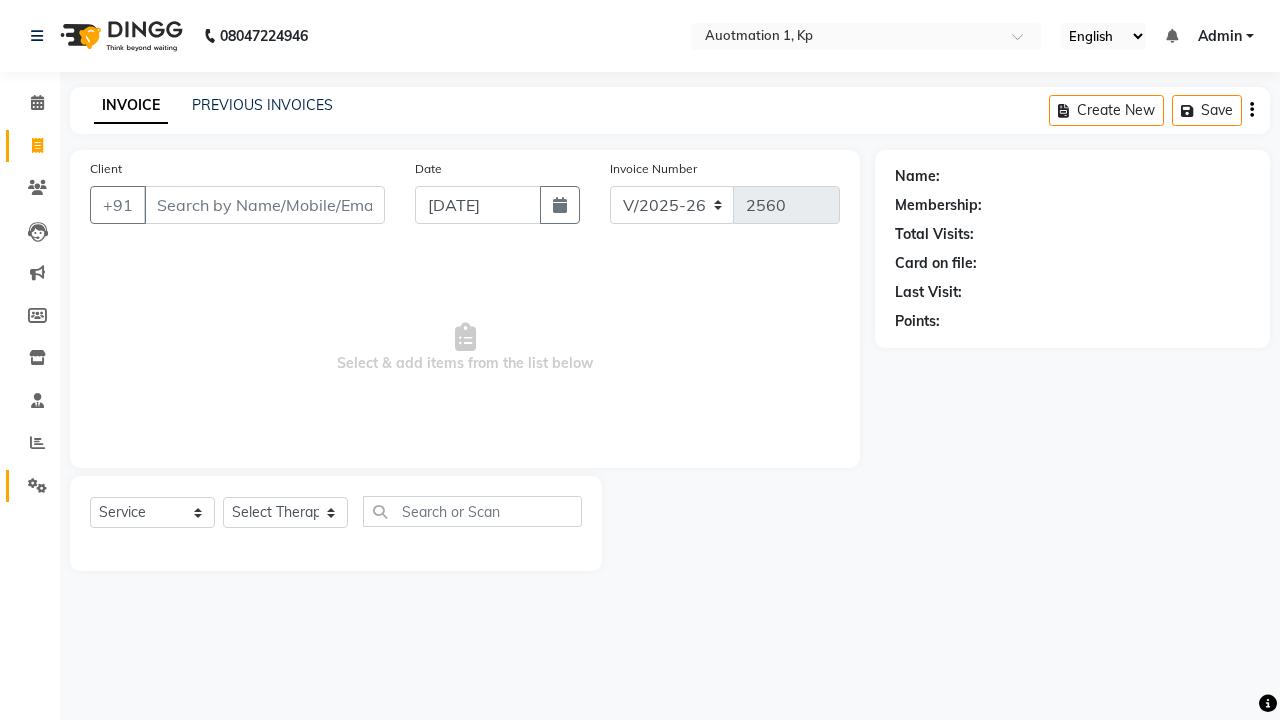 click 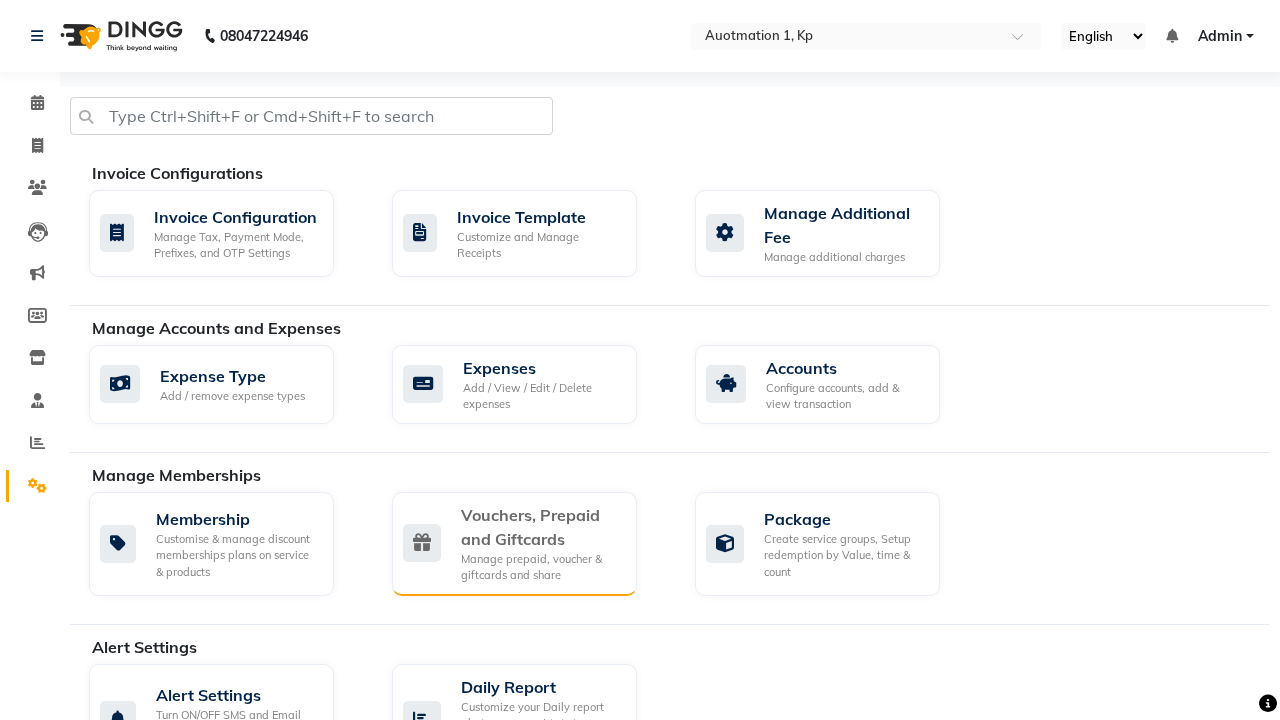 click on "Vouchers, Prepaid and Giftcards" 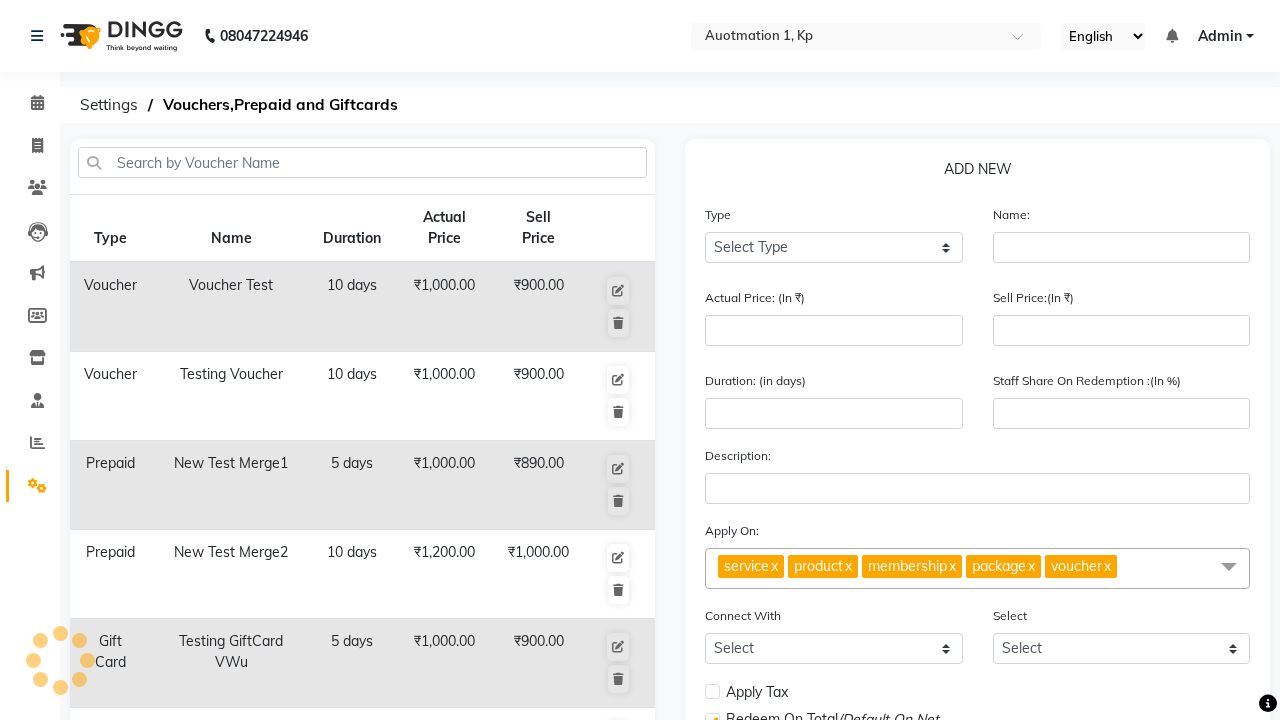 select on "V" 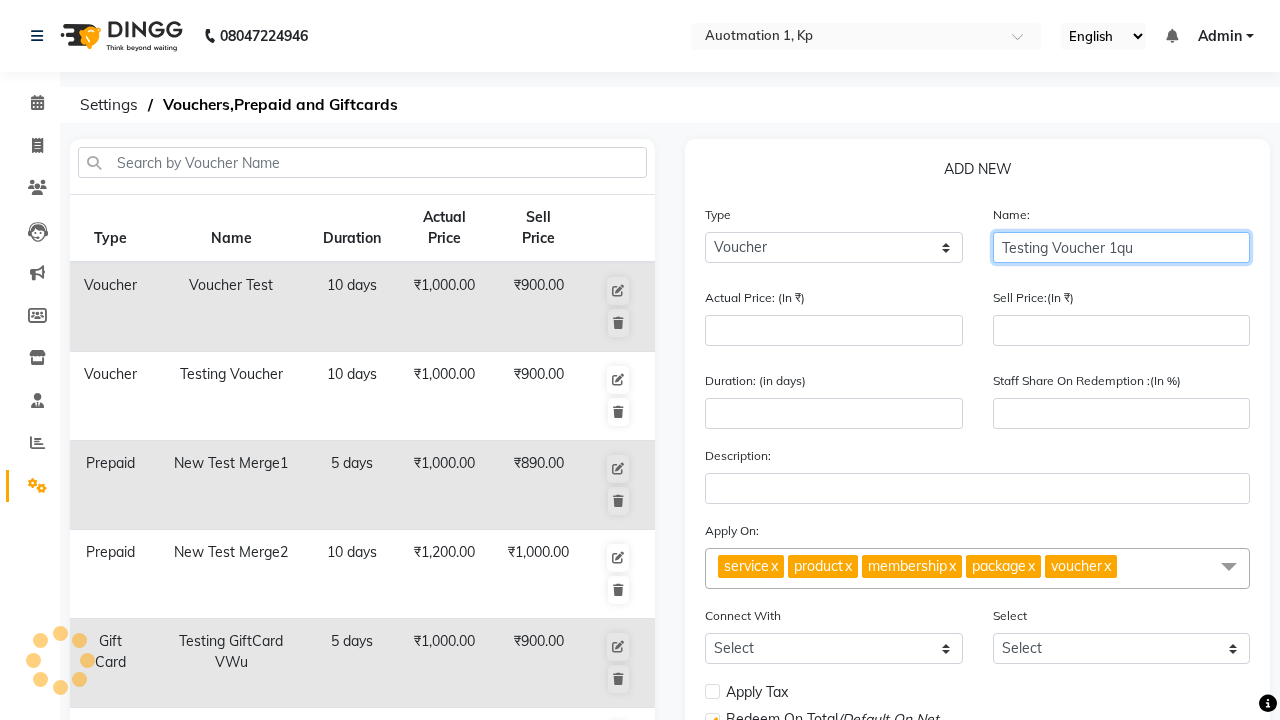 type on "Testing Voucher 1qu" 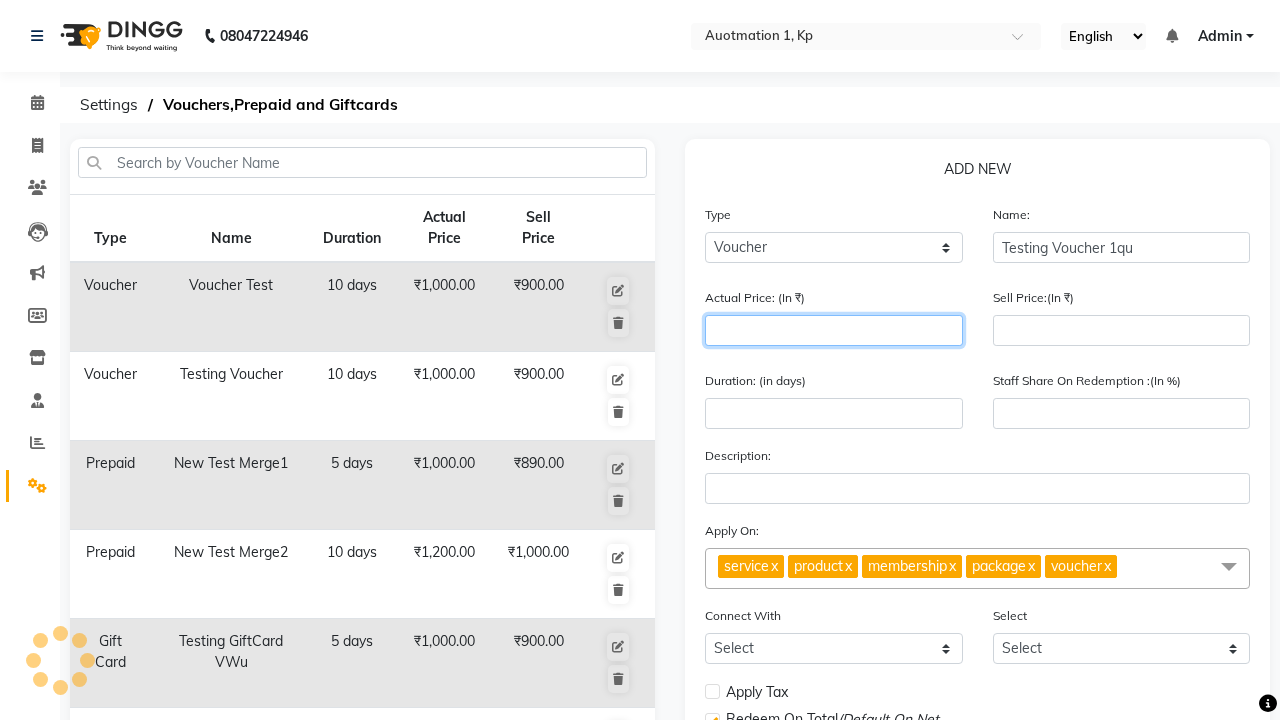 type on "1500" 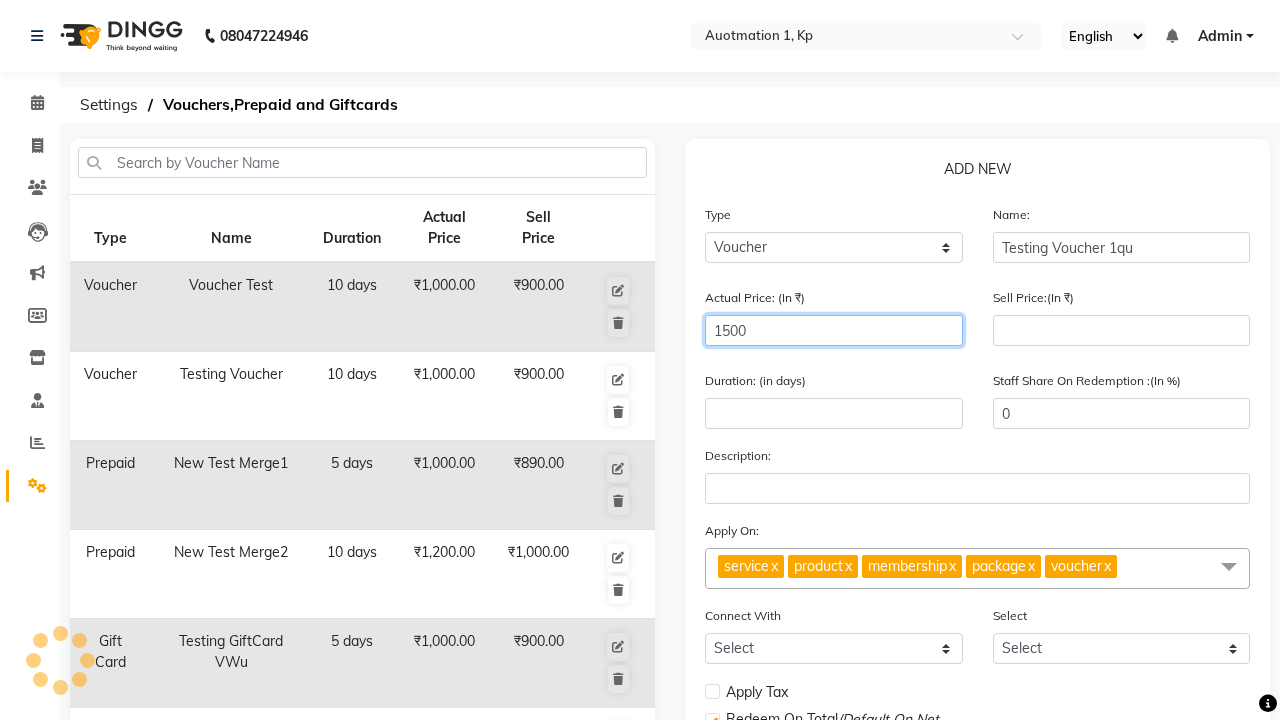 type on "1500" 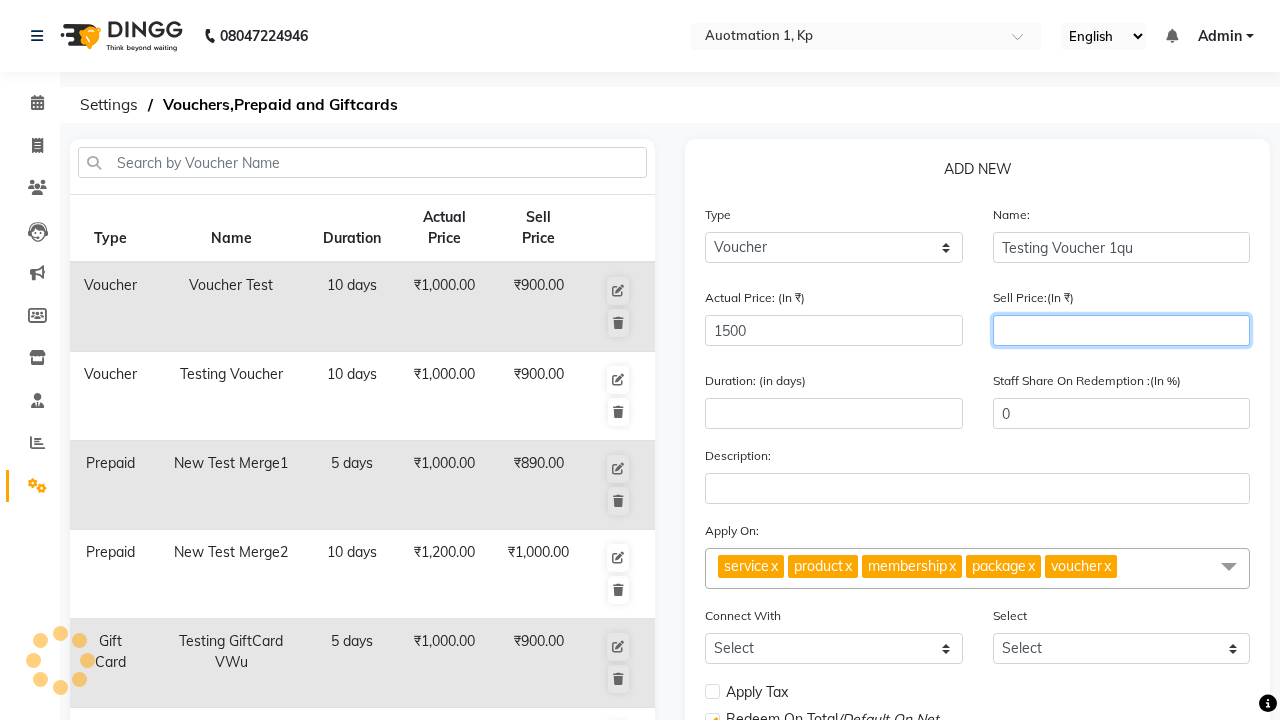 type on "1200" 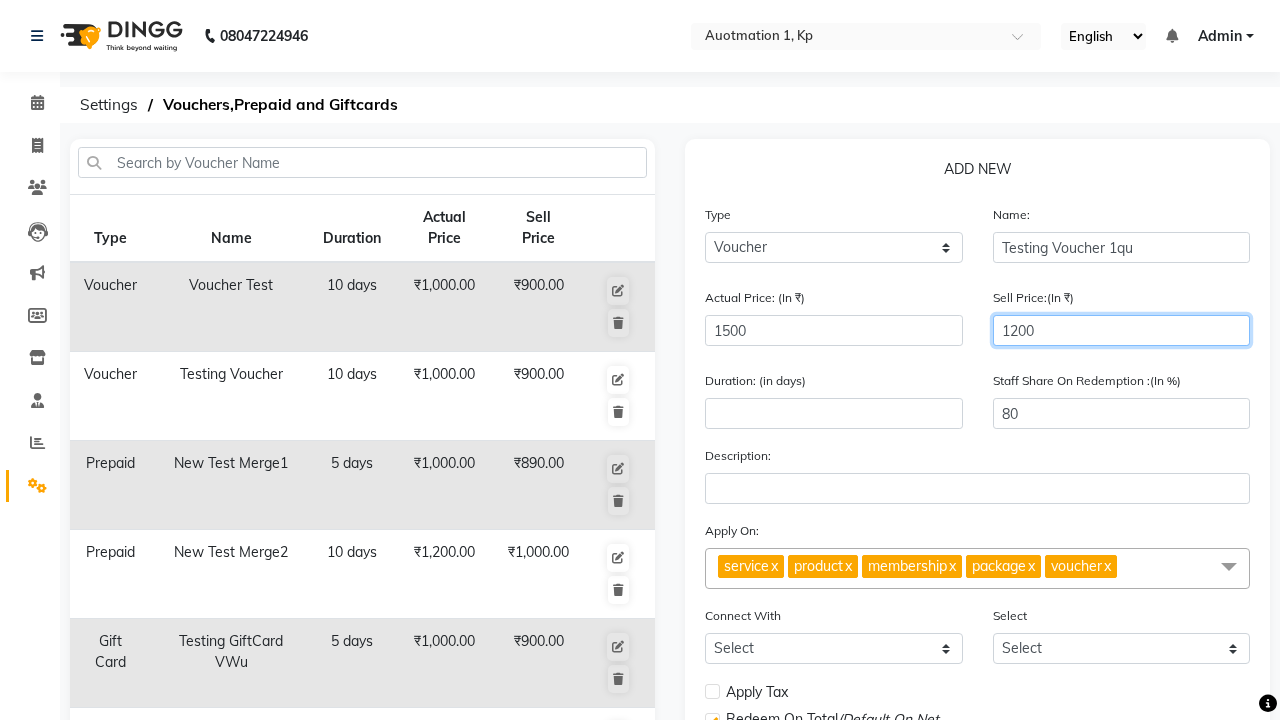 type on "1200" 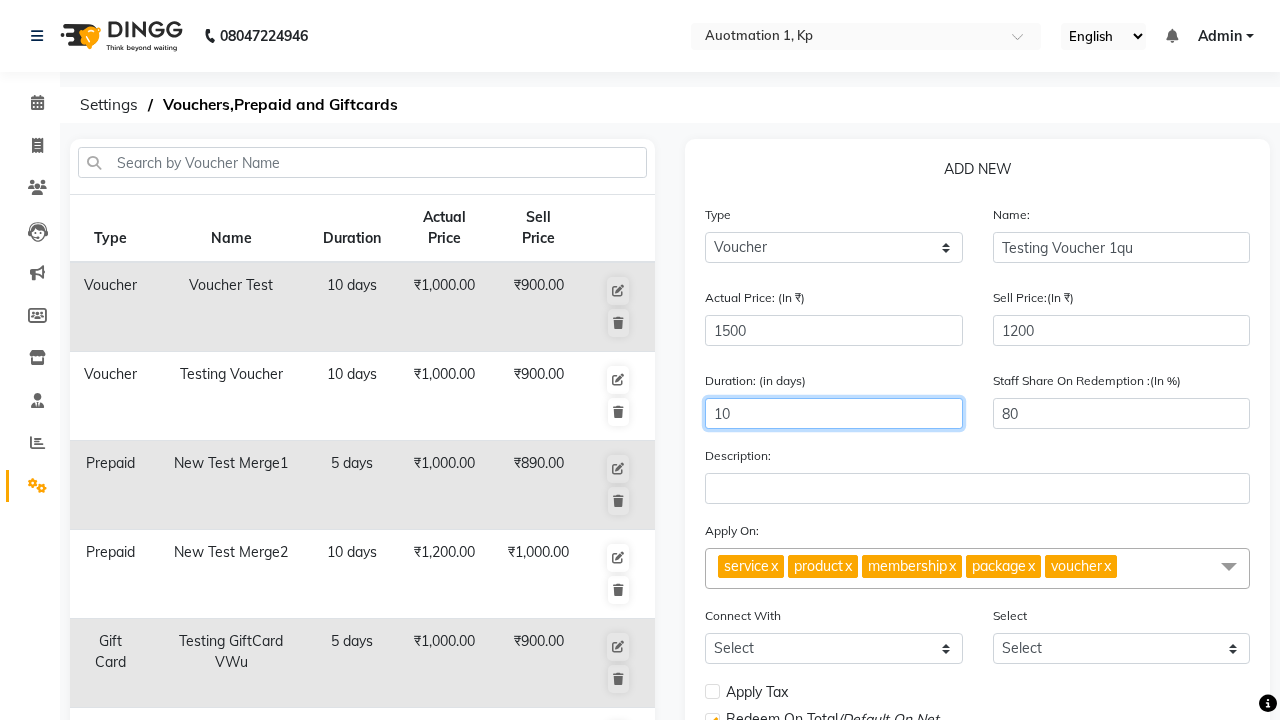 type on "10" 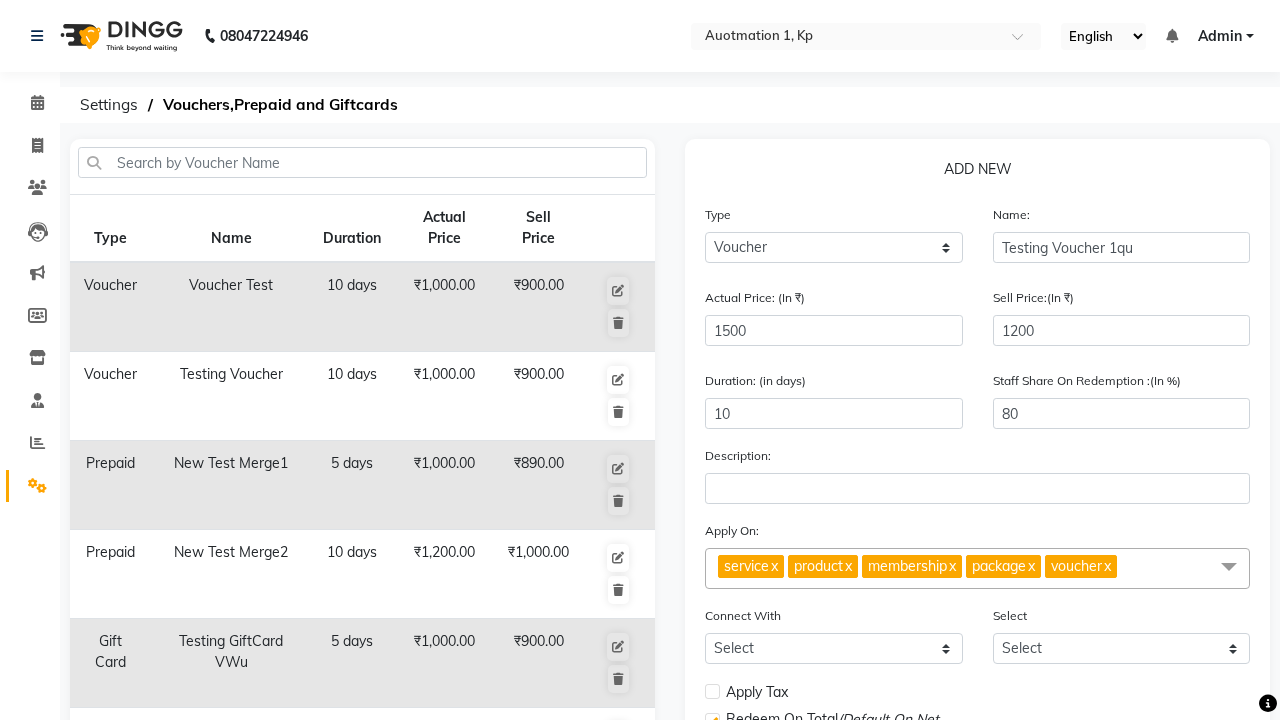 click on "Save" 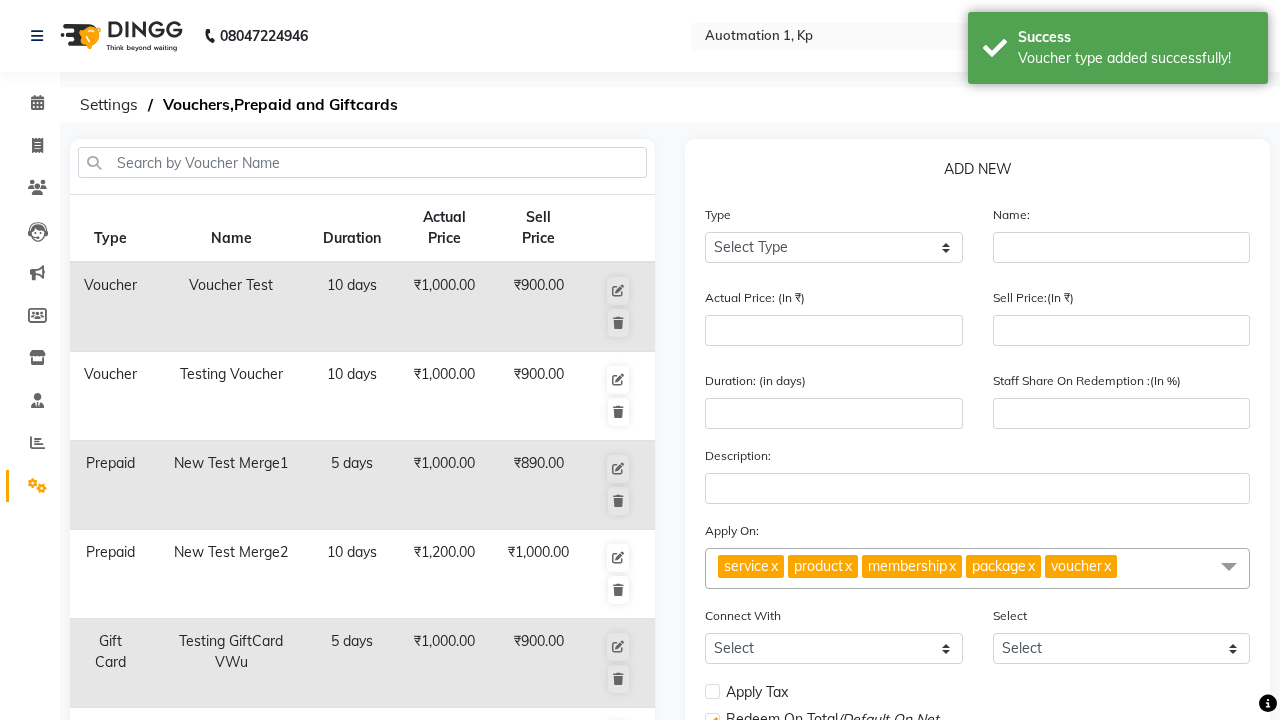 scroll, scrollTop: 497, scrollLeft: 0, axis: vertical 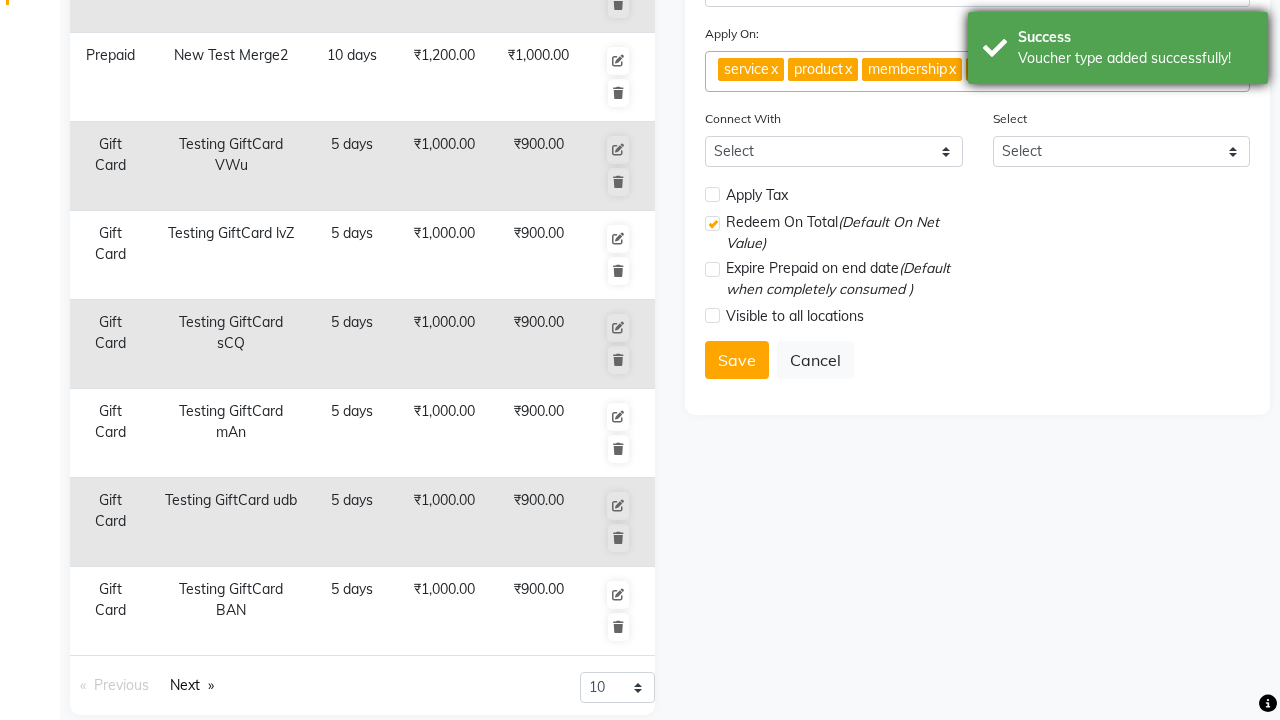 click on "Voucher type added successfully!" at bounding box center (1135, 58) 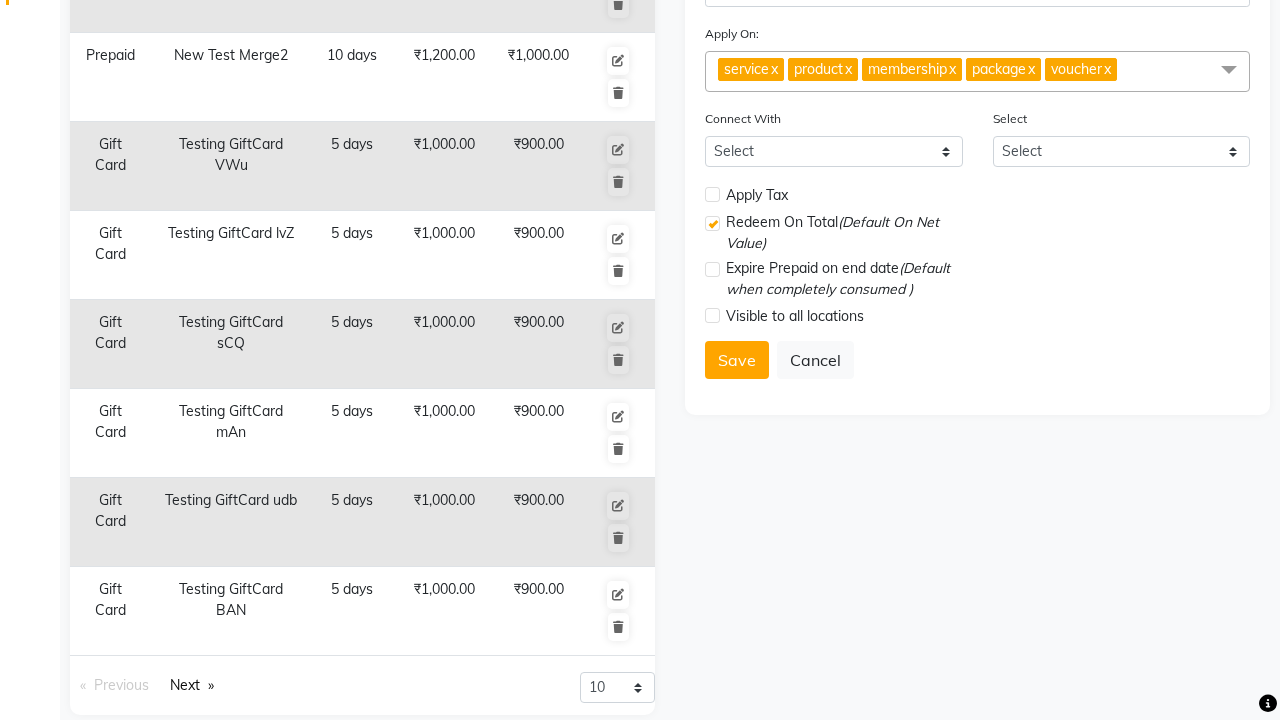 click at bounding box center (37, -461) 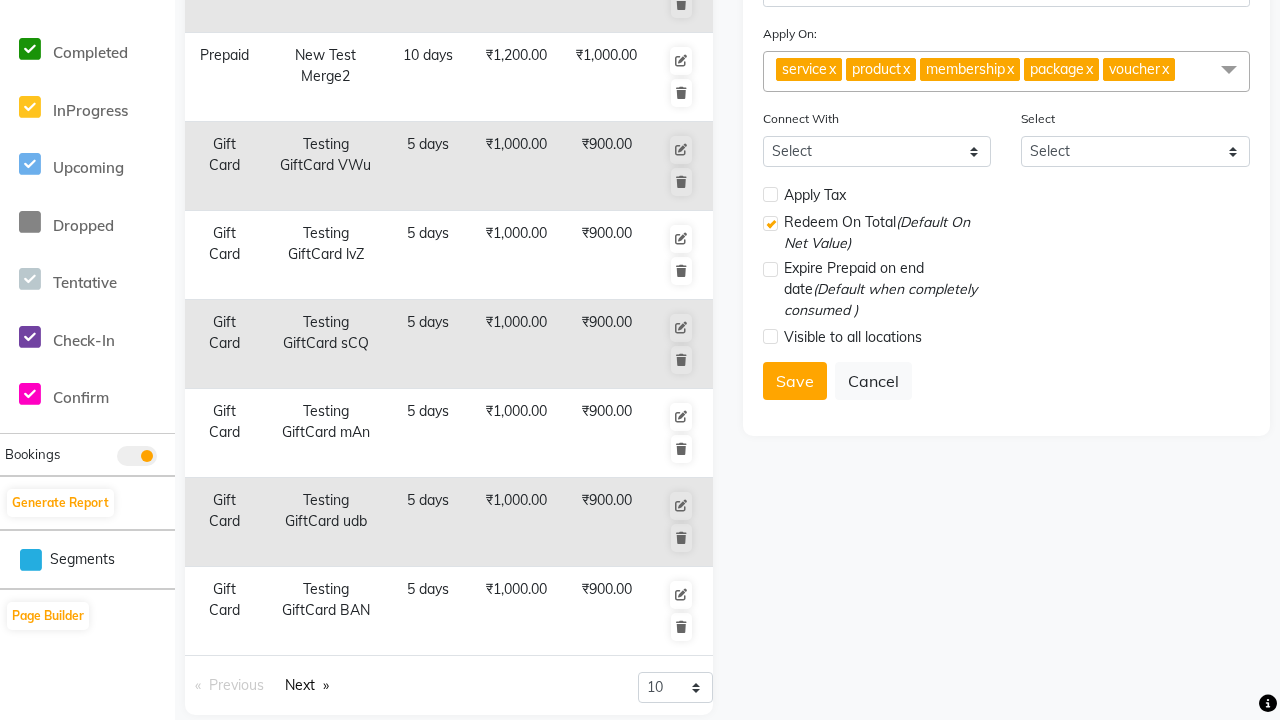 scroll, scrollTop: 0, scrollLeft: 0, axis: both 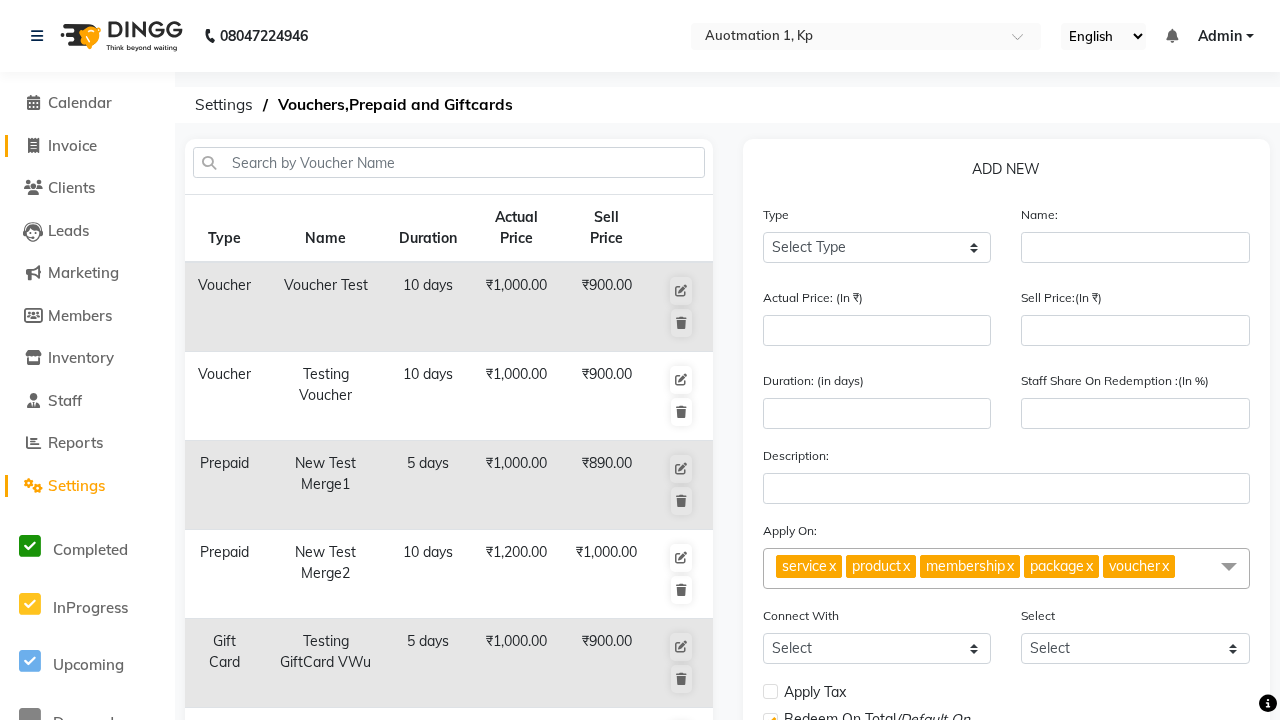 click on "Invoice" 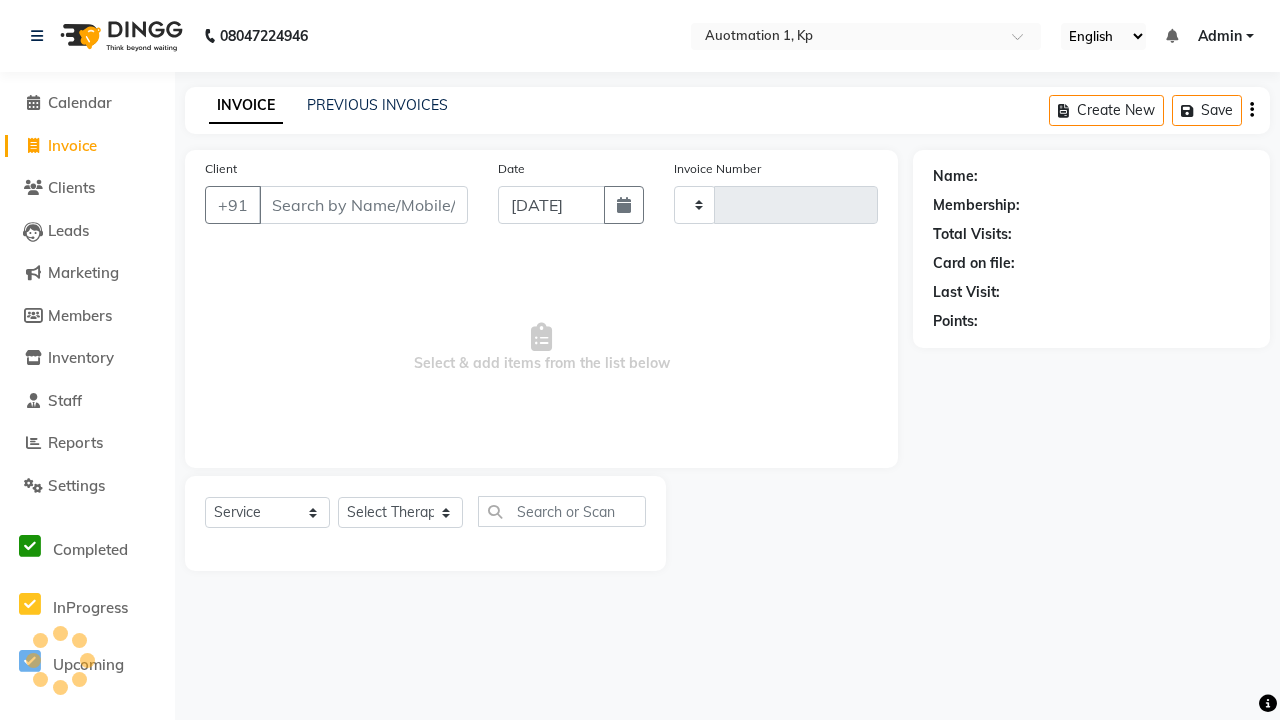 type on "2560" 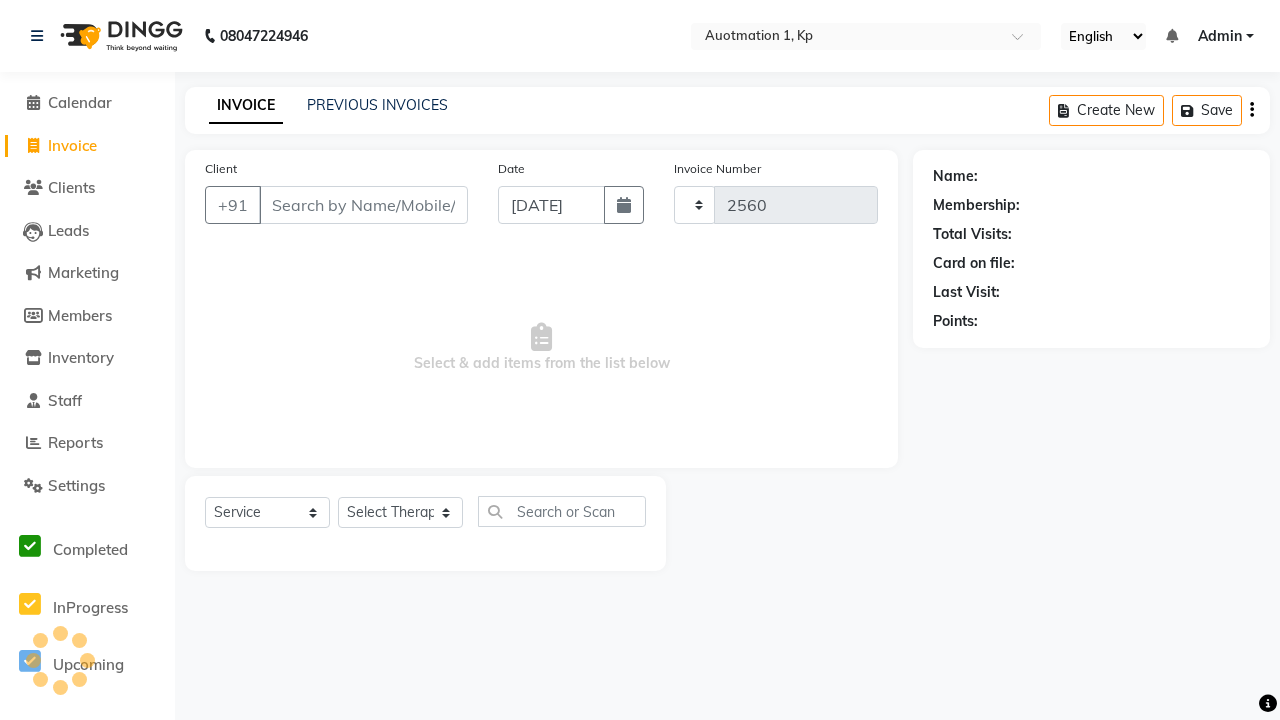 select on "150" 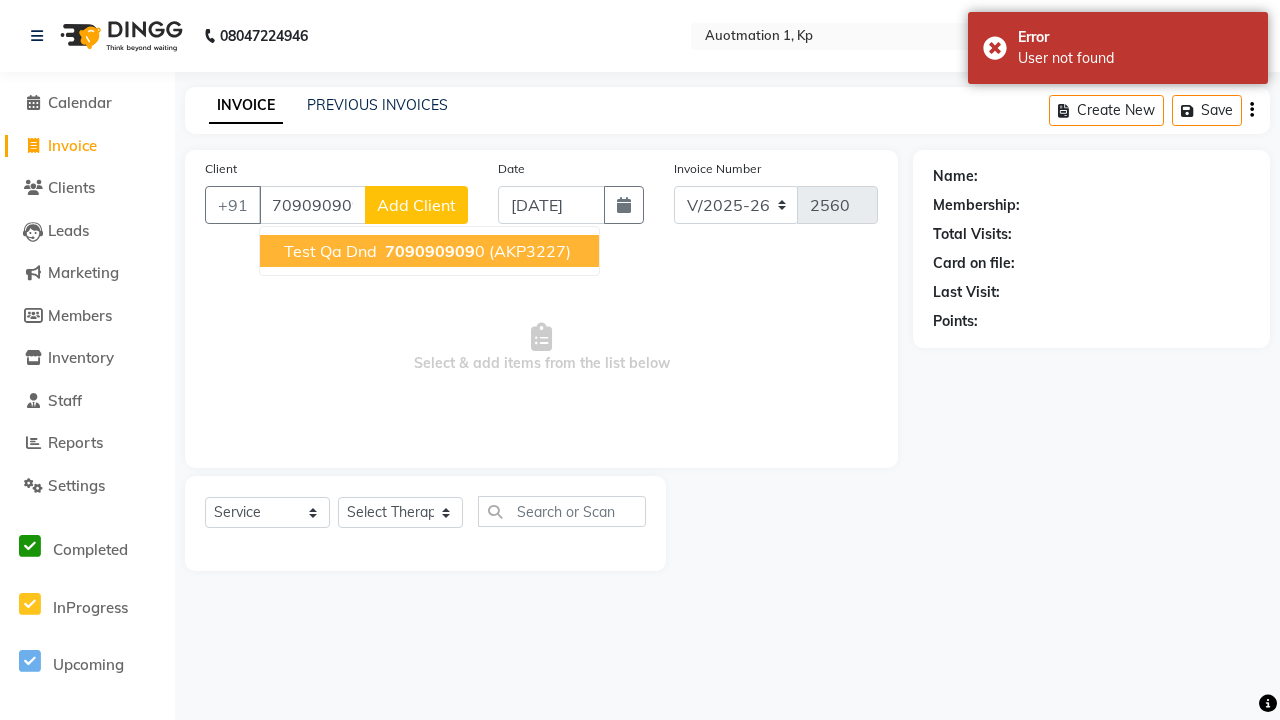 click on "709090909" at bounding box center (430, 251) 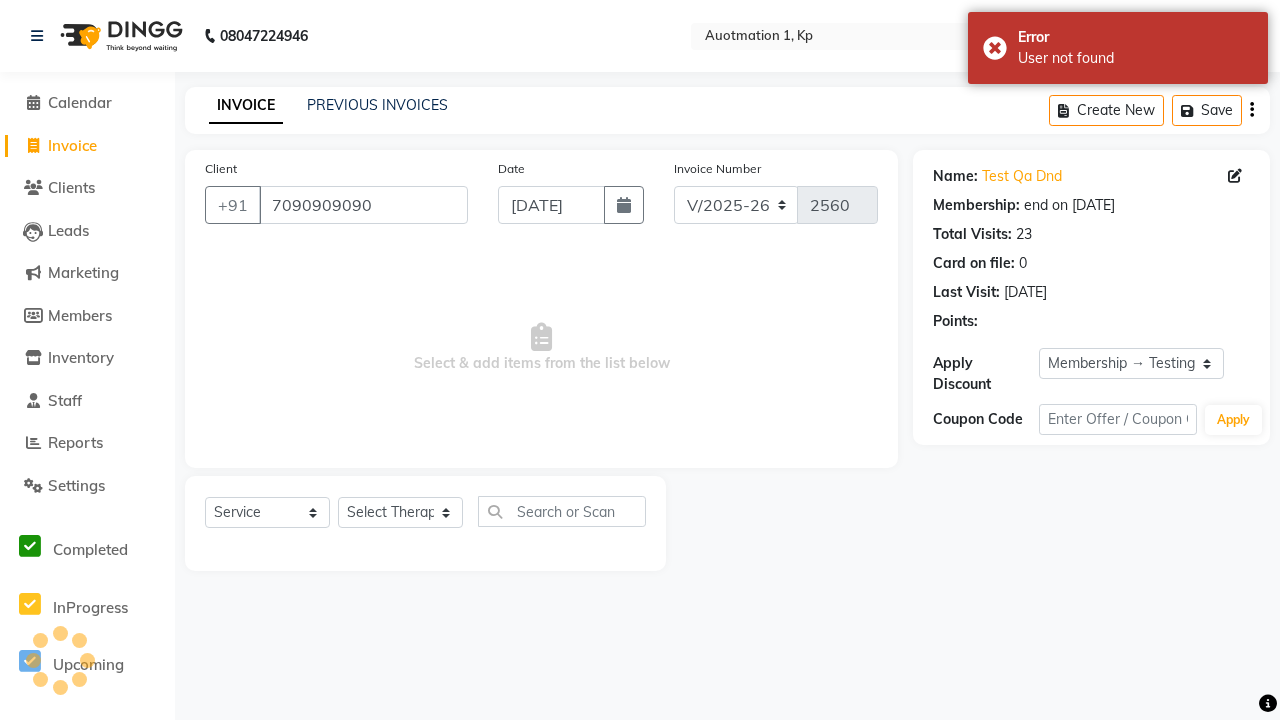 select on "0:" 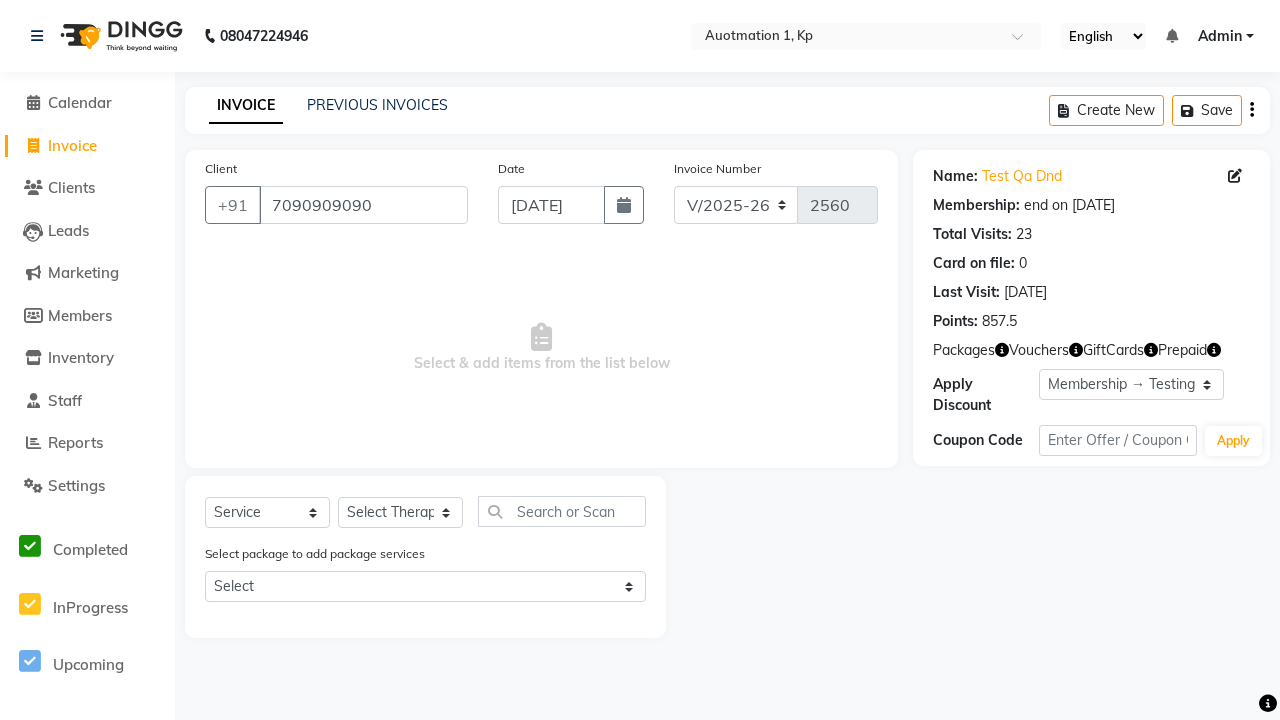 select on "V" 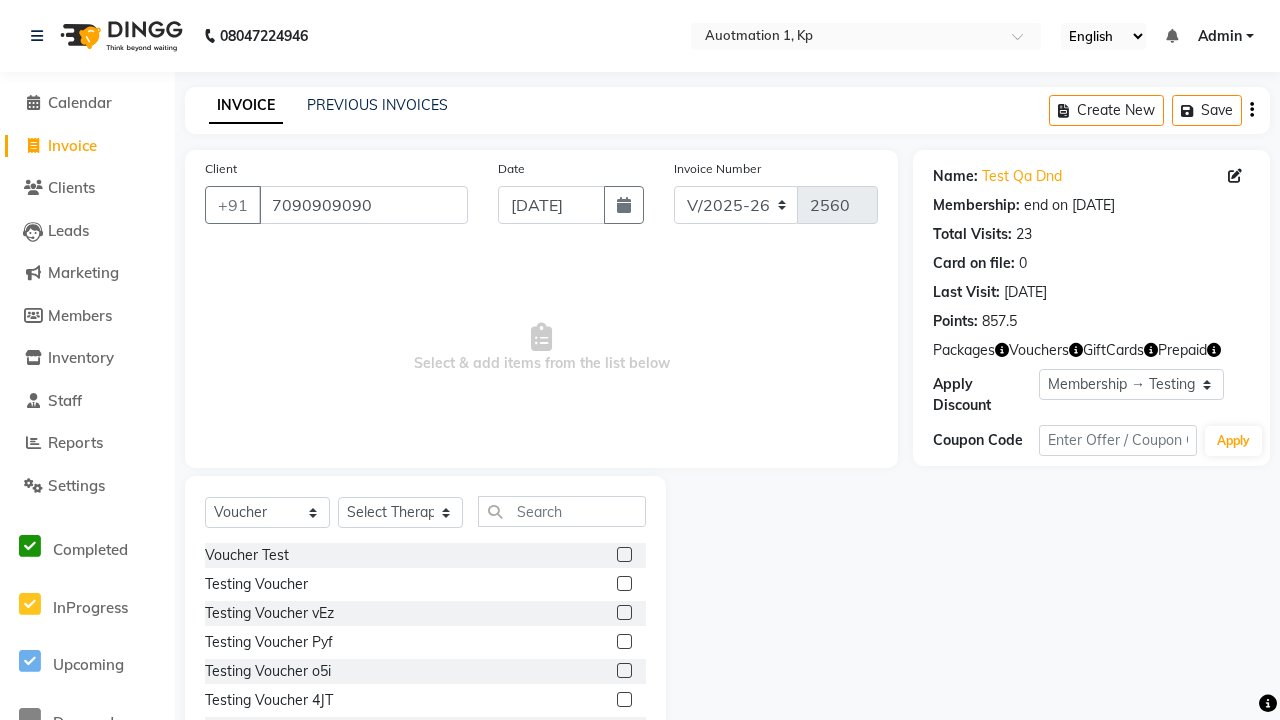select on "5439" 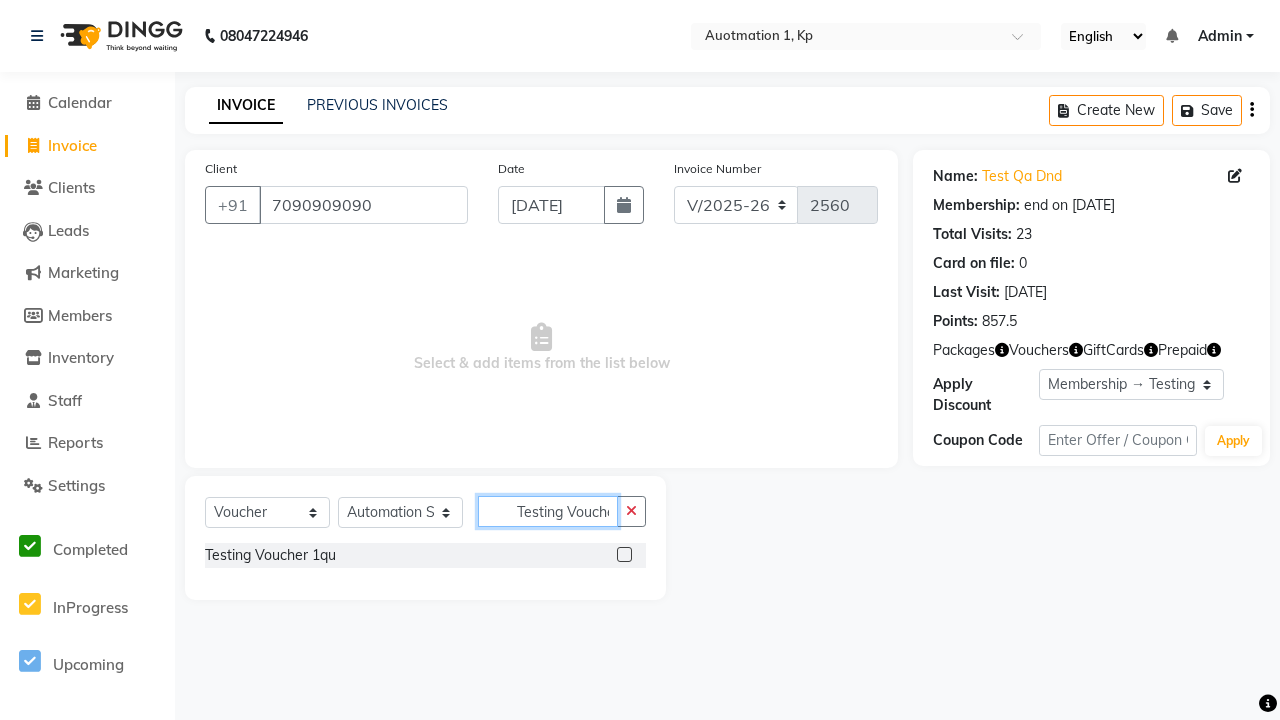 scroll, scrollTop: 0, scrollLeft: 11, axis: horizontal 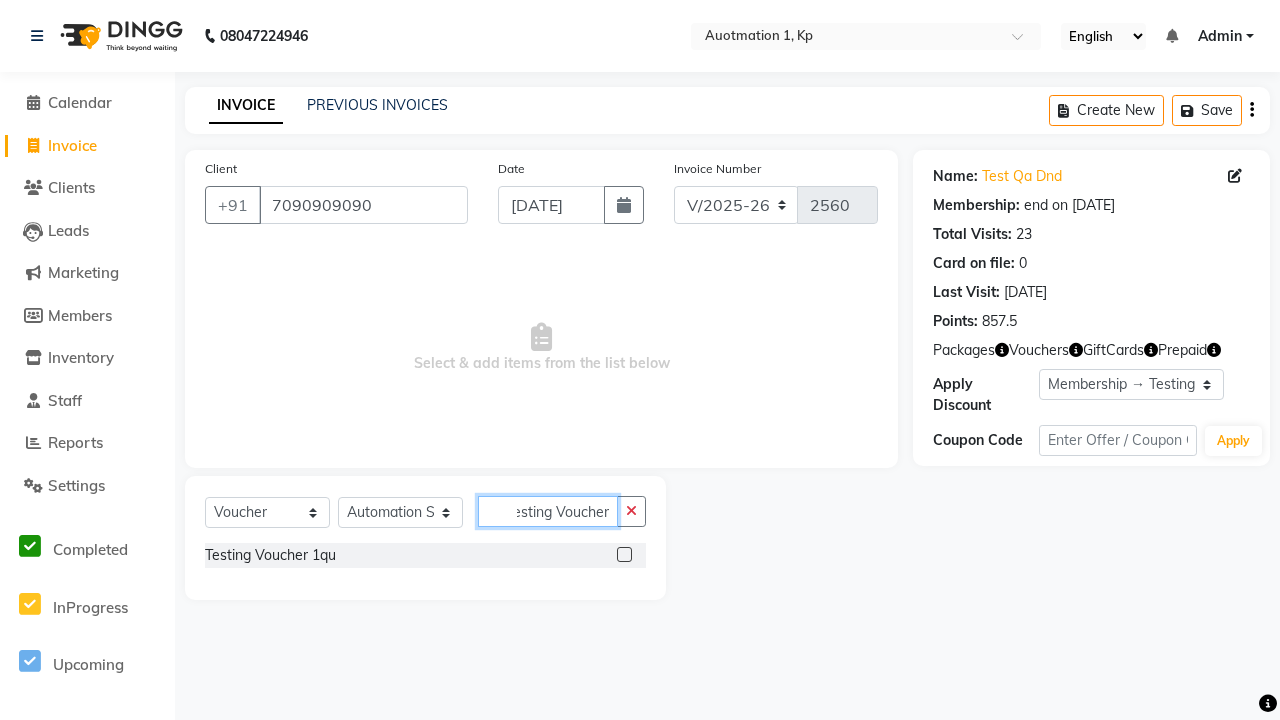 type on "Testing Voucher 1qu" 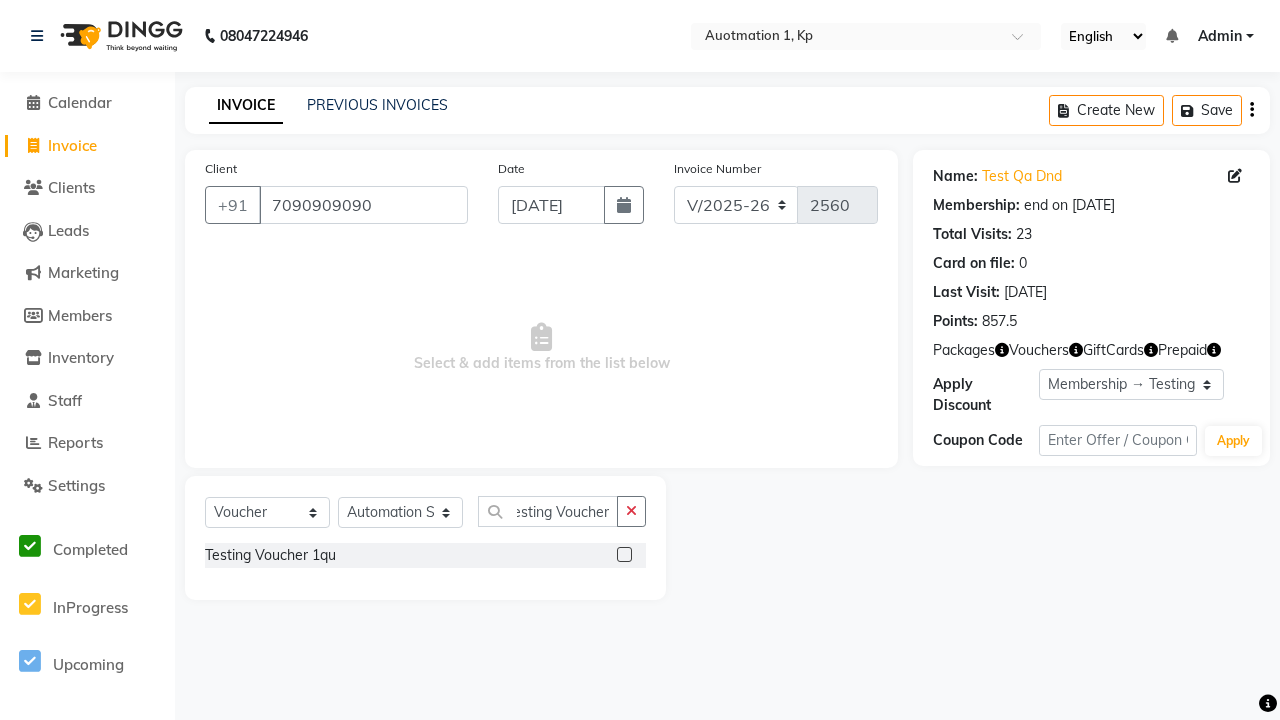click 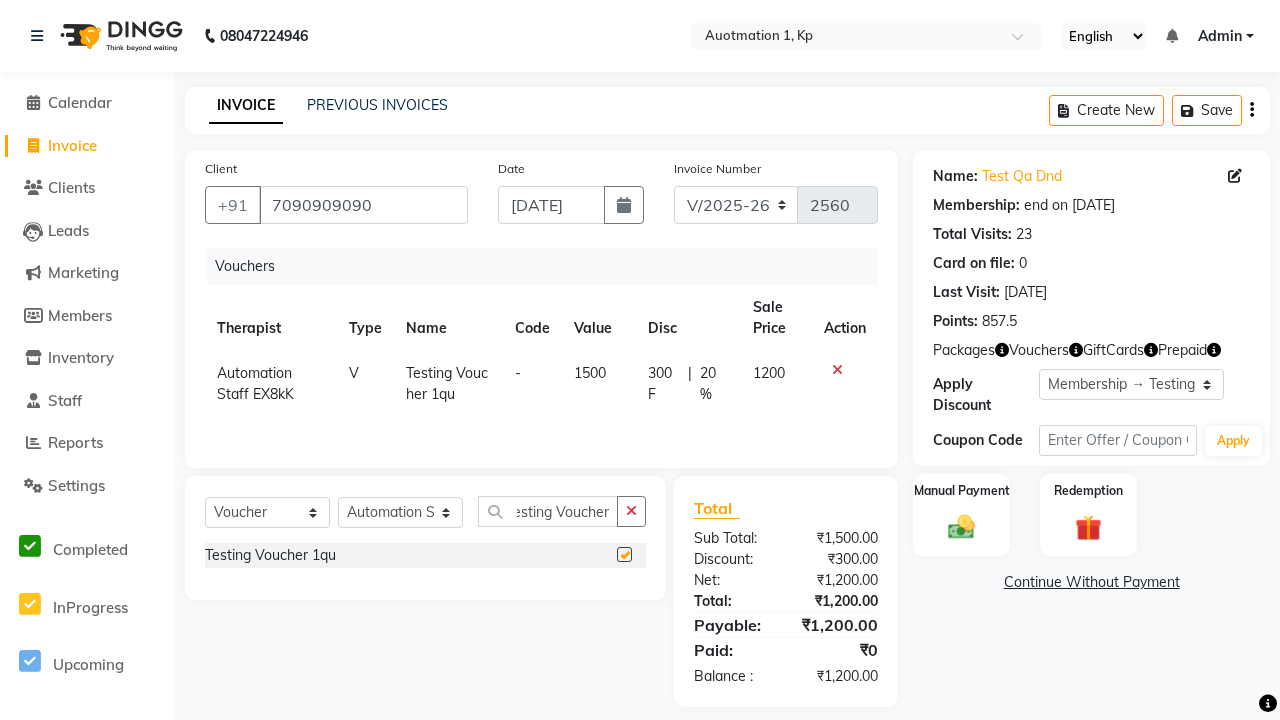 scroll, scrollTop: 0, scrollLeft: 0, axis: both 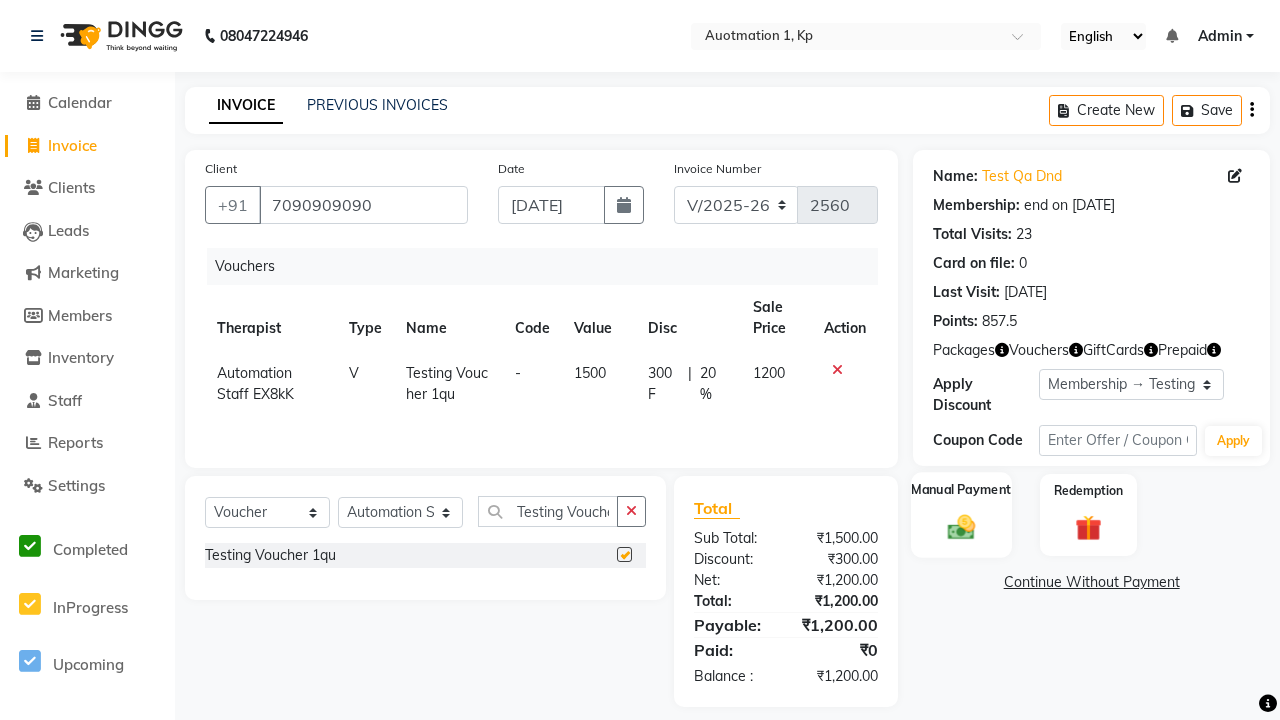 click 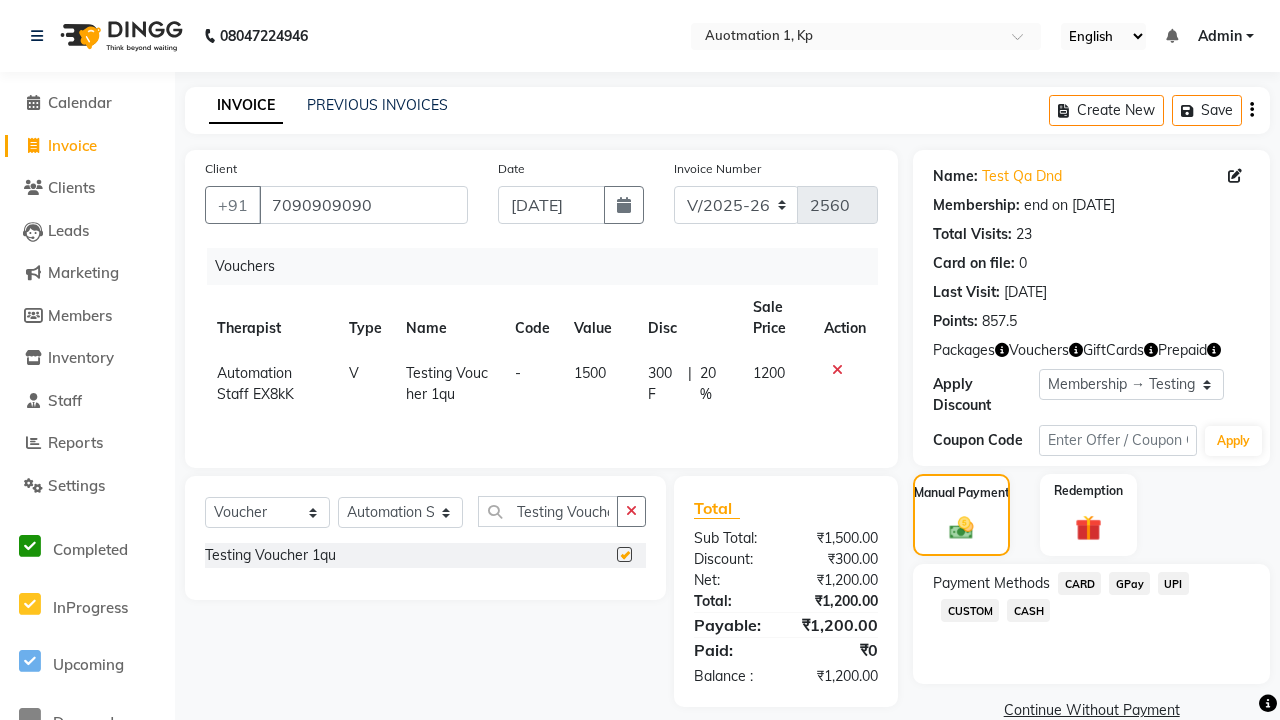 click on "CARD" 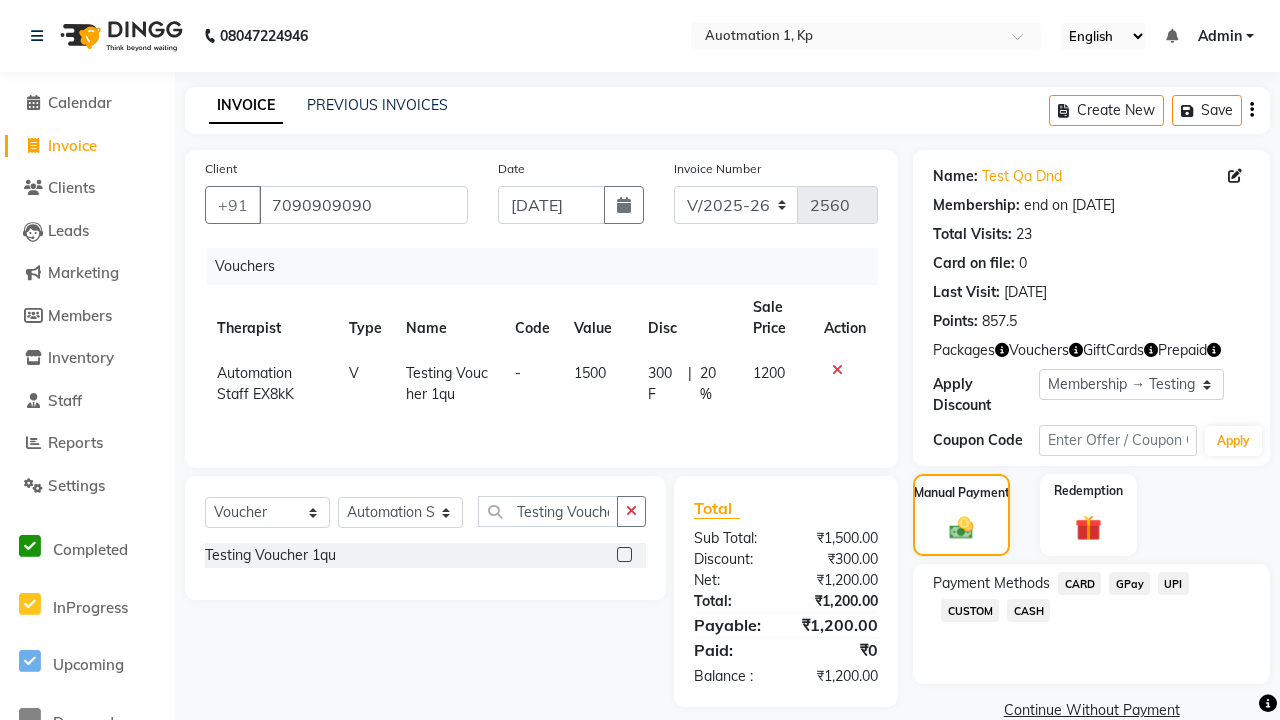 checkbox on "false" 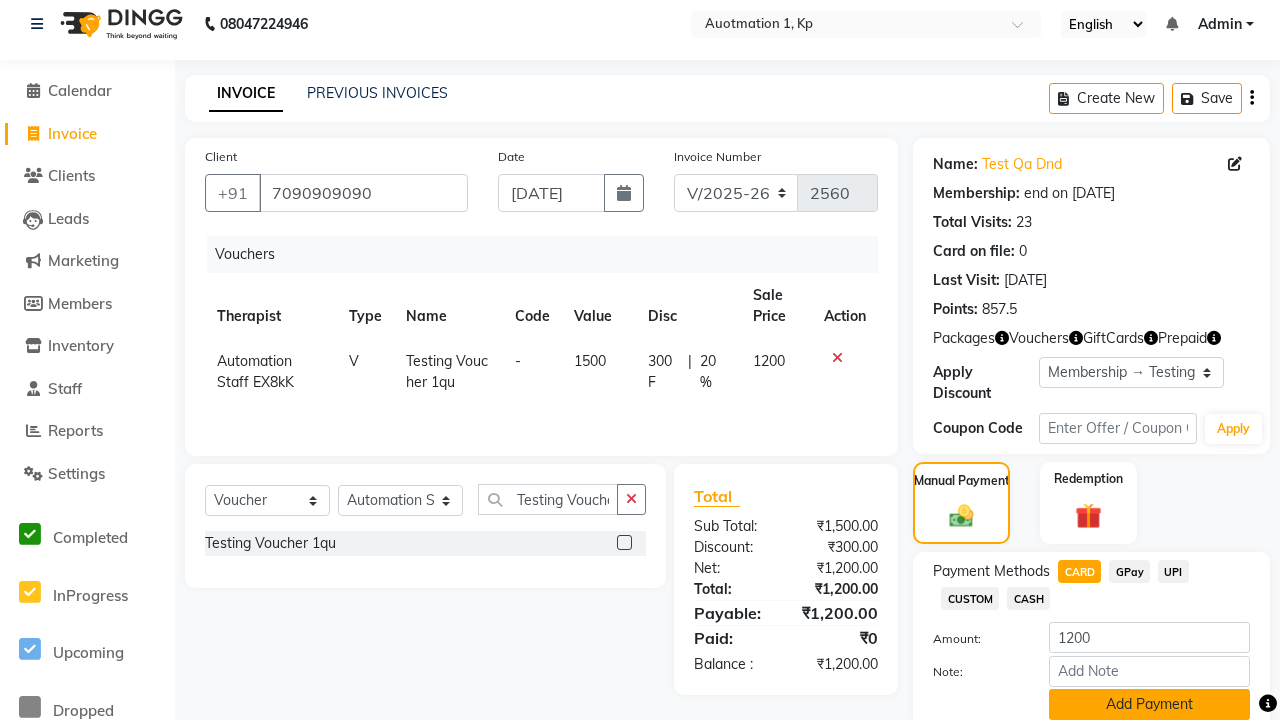 click on "Add Payment" 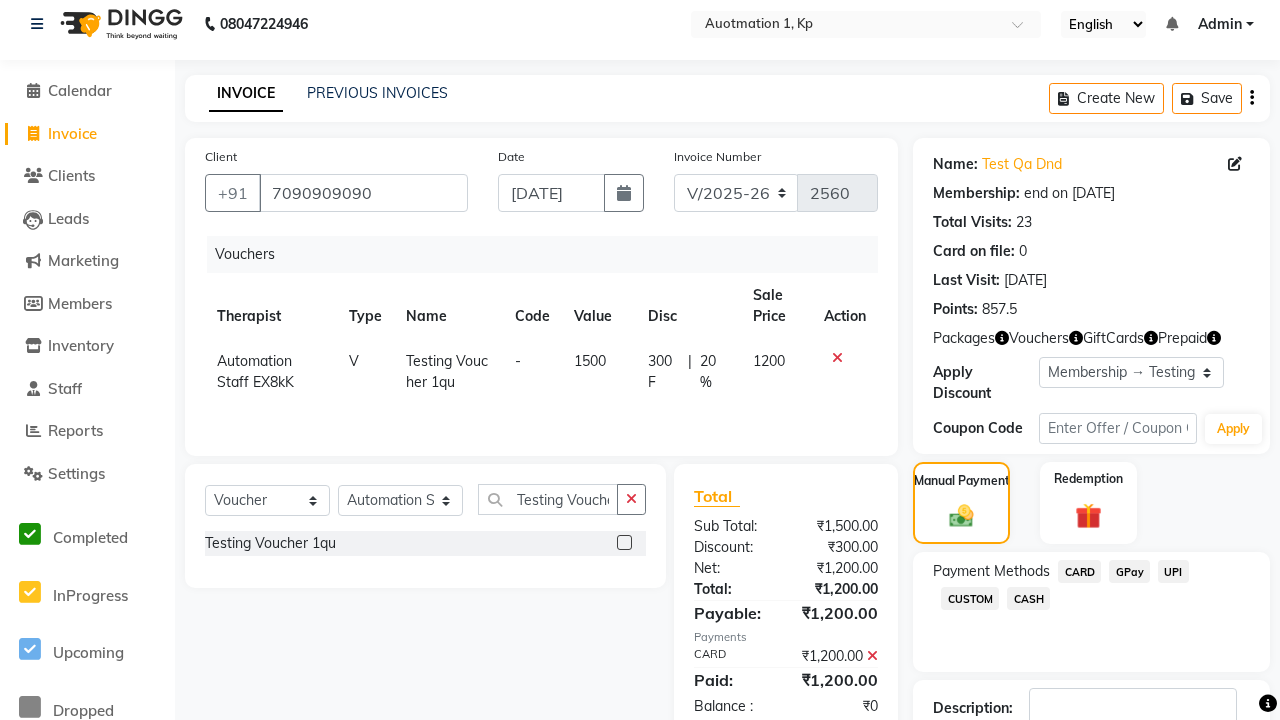 click 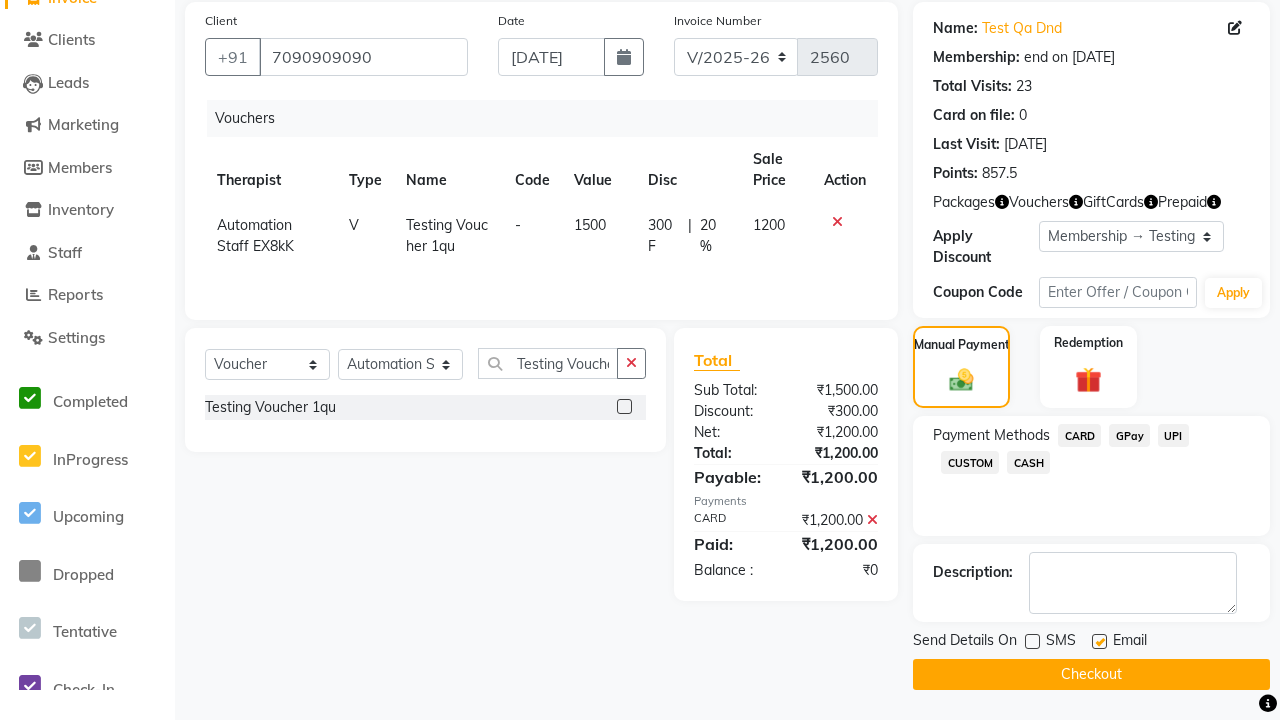 click 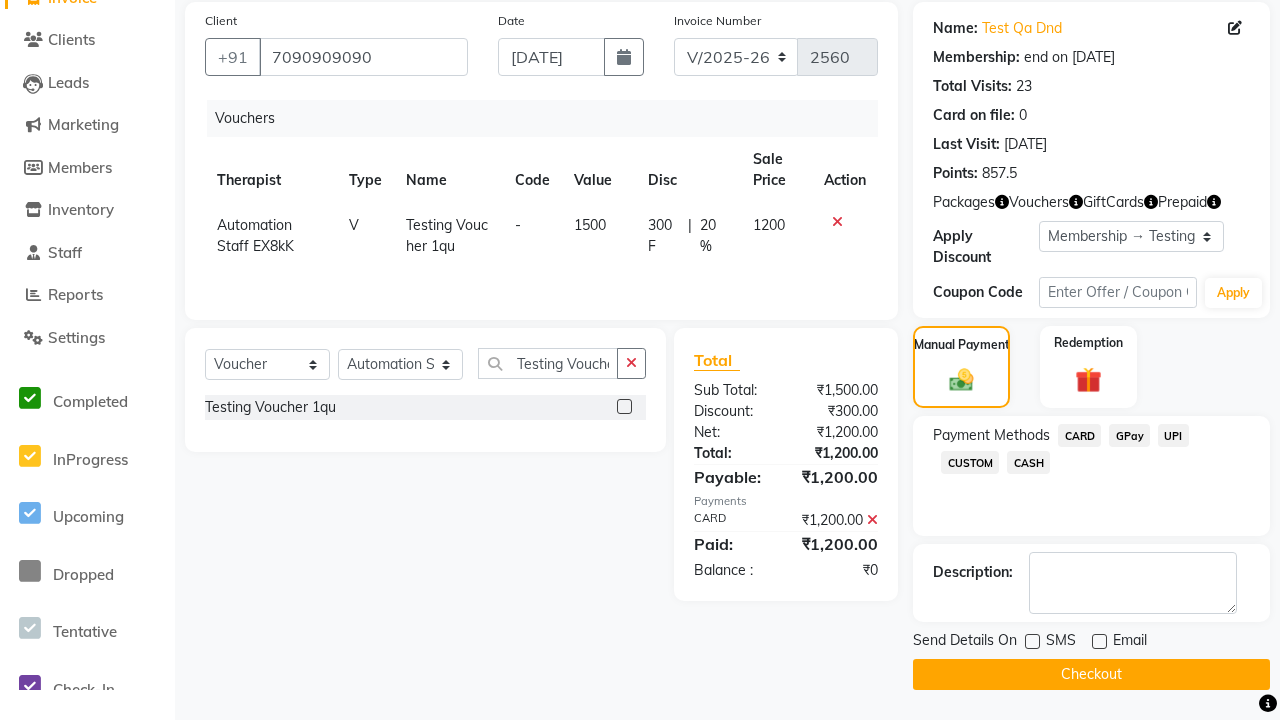click on "Checkout" 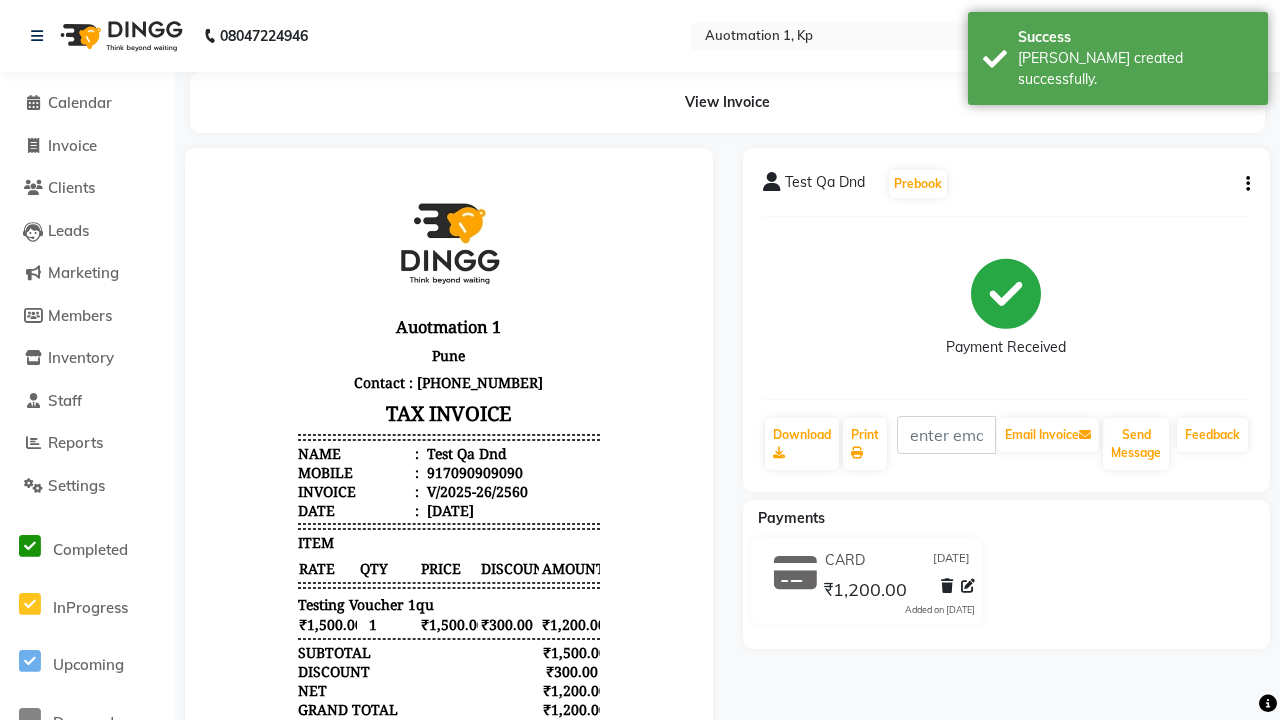 scroll, scrollTop: 0, scrollLeft: 0, axis: both 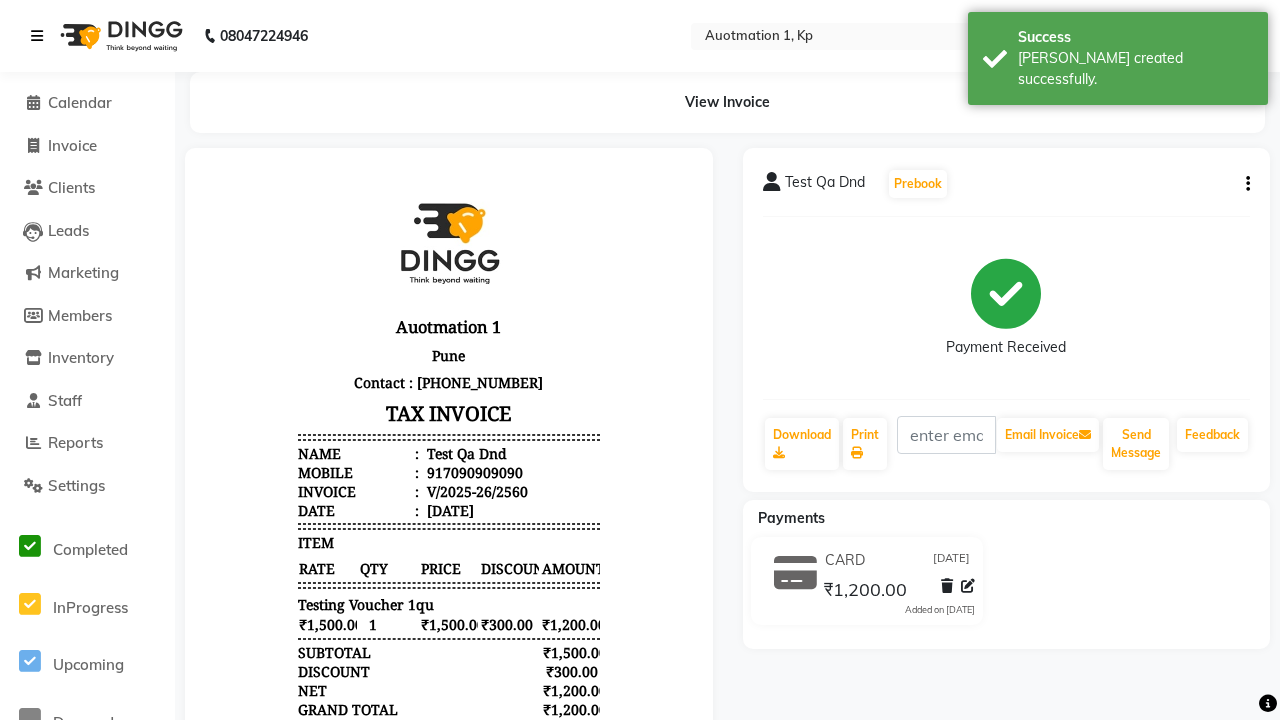 click on "[PERSON_NAME] created successfully." at bounding box center [1135, 69] 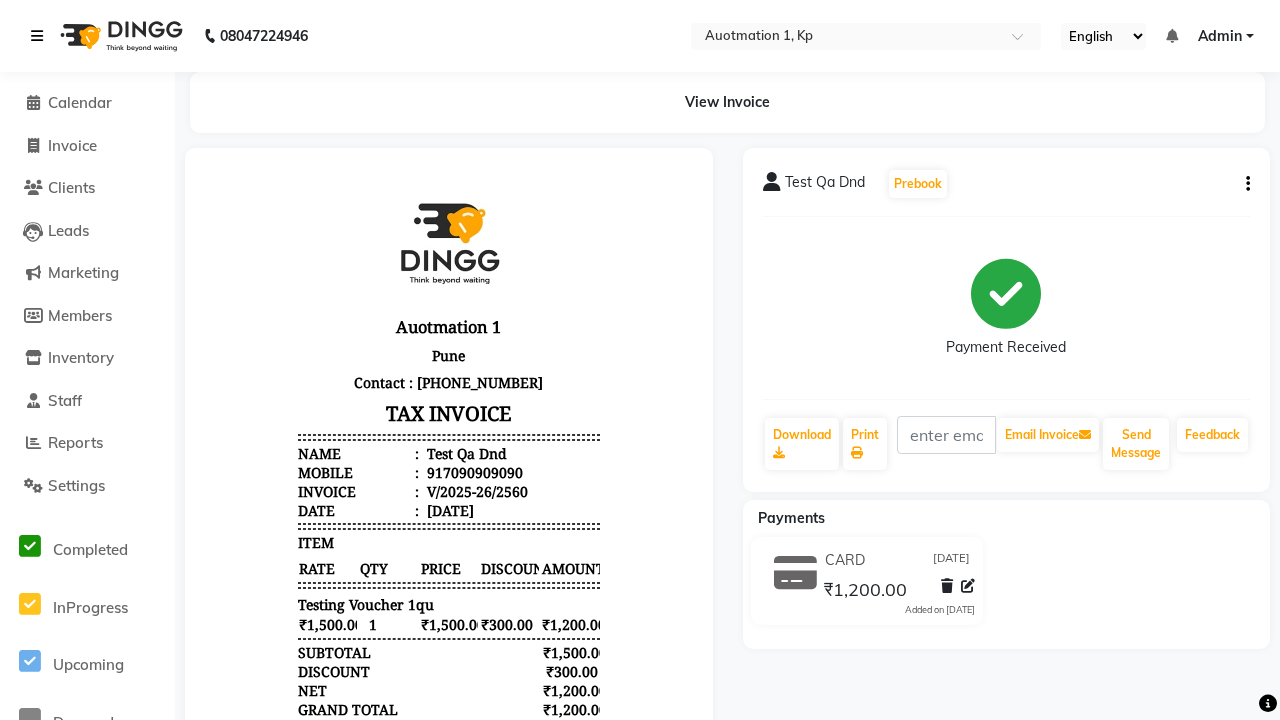 click at bounding box center (37, 36) 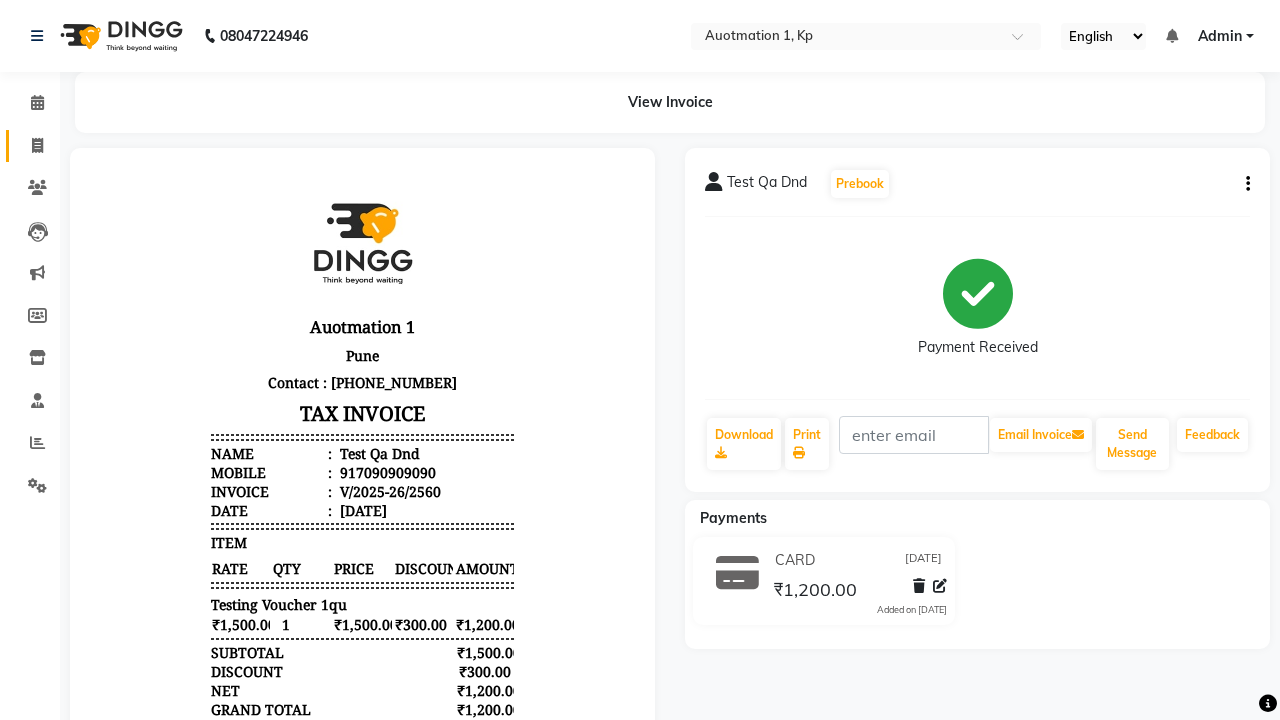 click 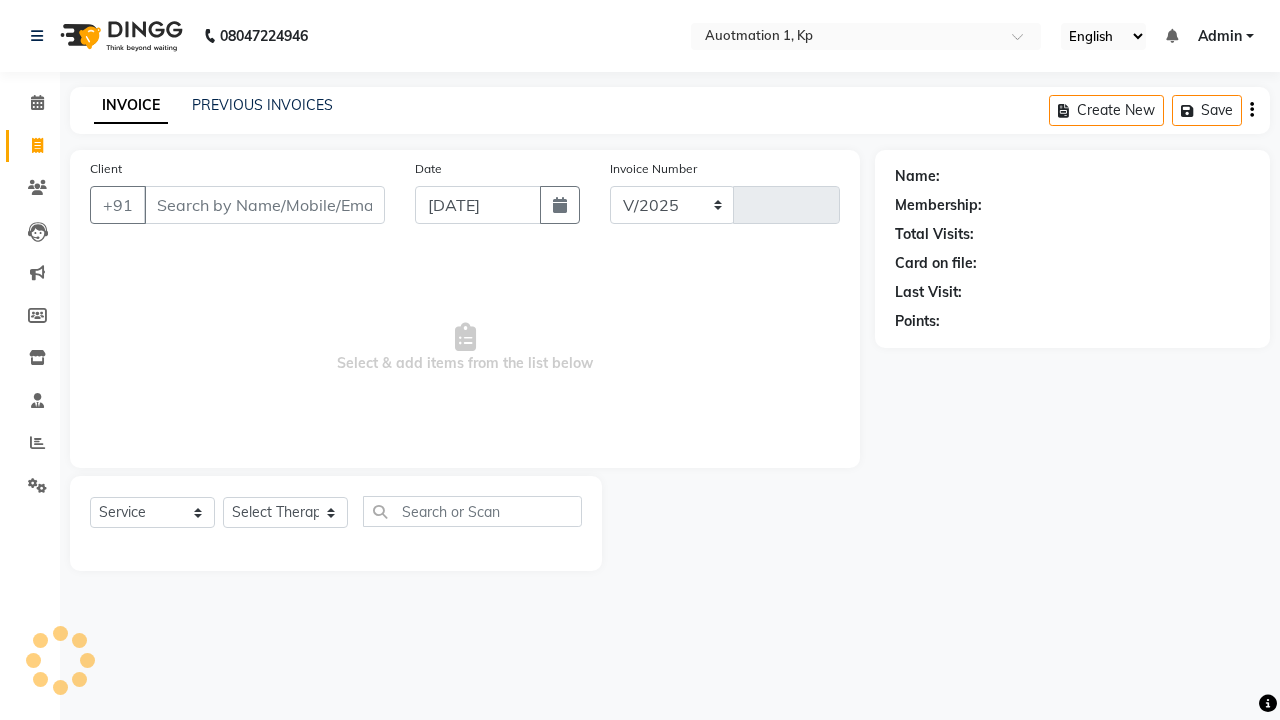 select on "150" 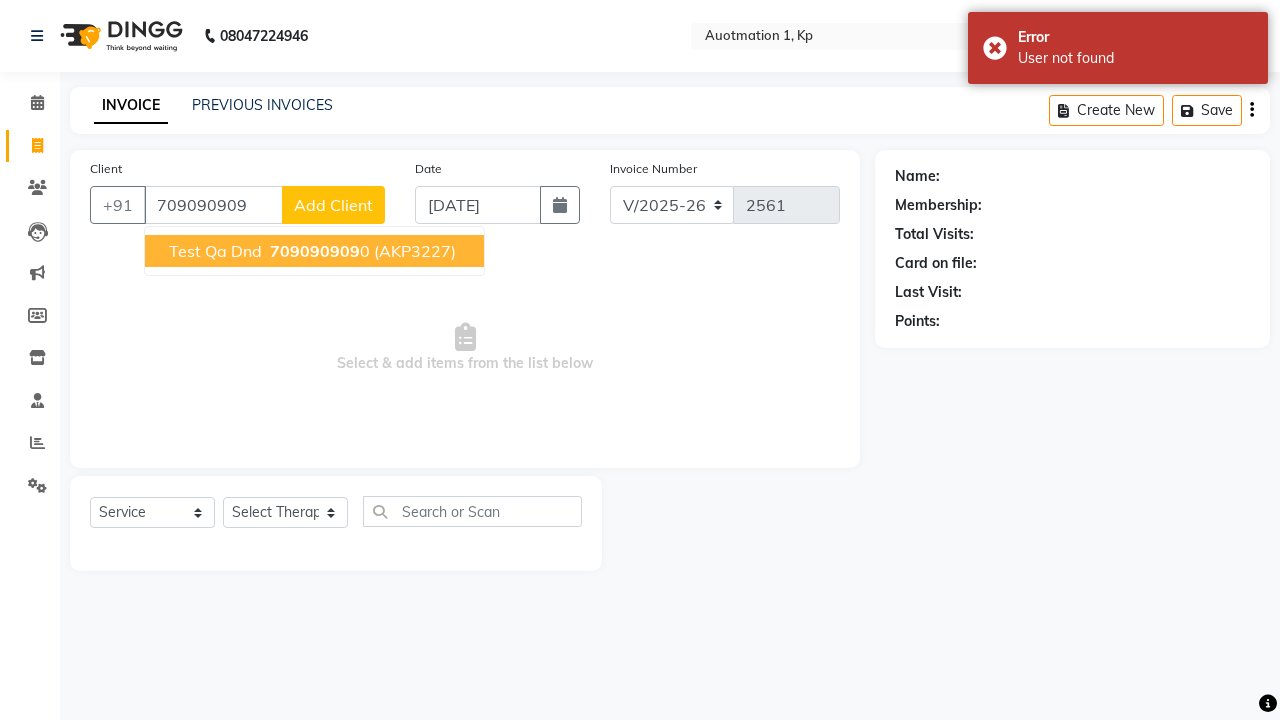 click on "709090909" at bounding box center [315, 251] 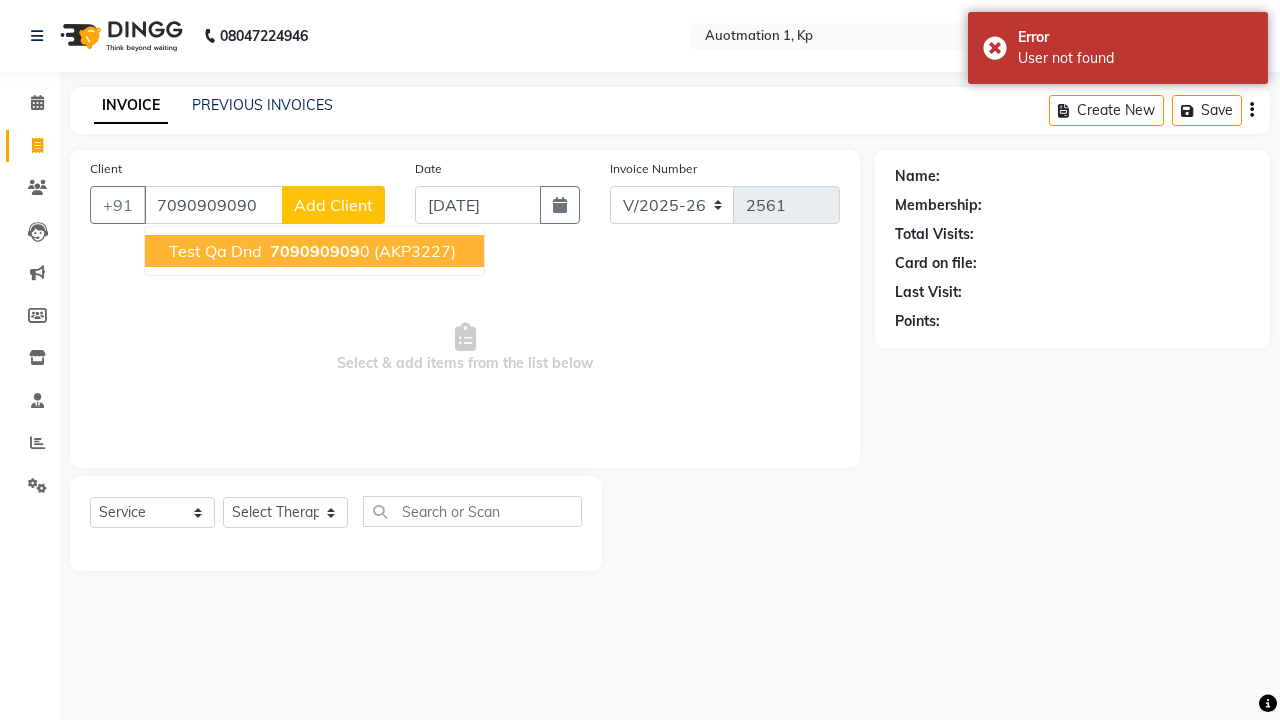 type on "7090909090" 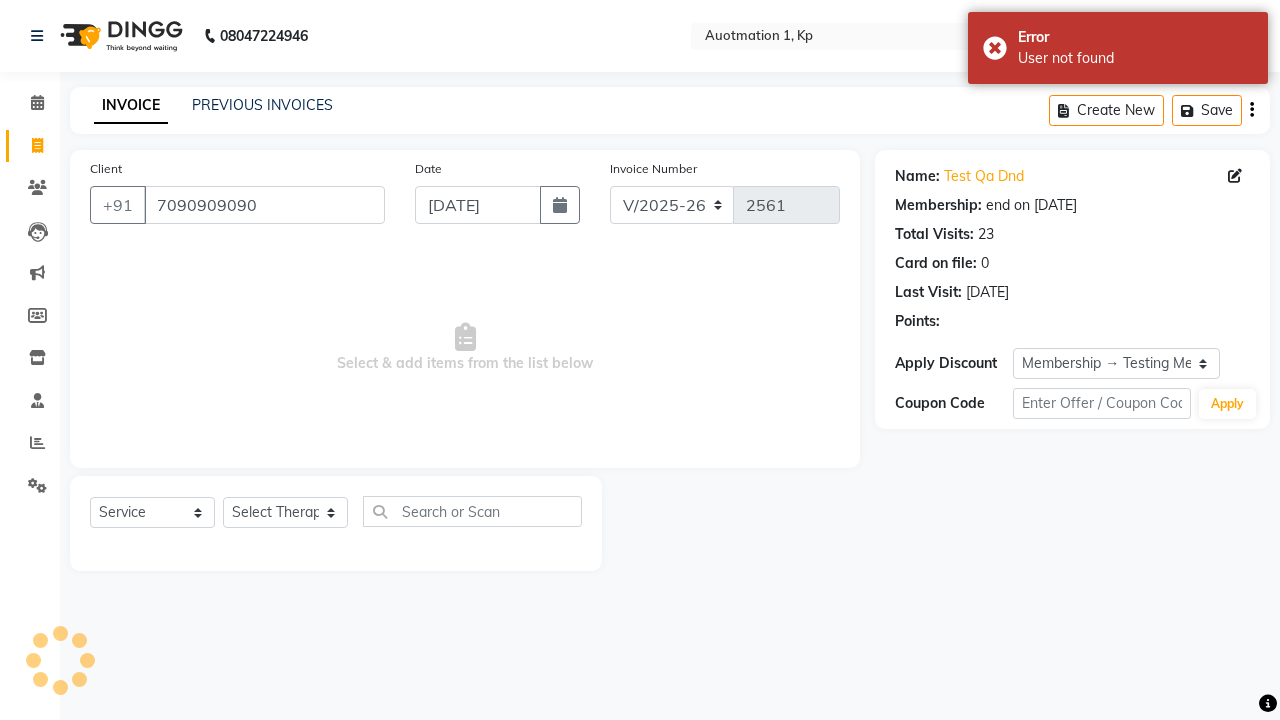 select on "0:" 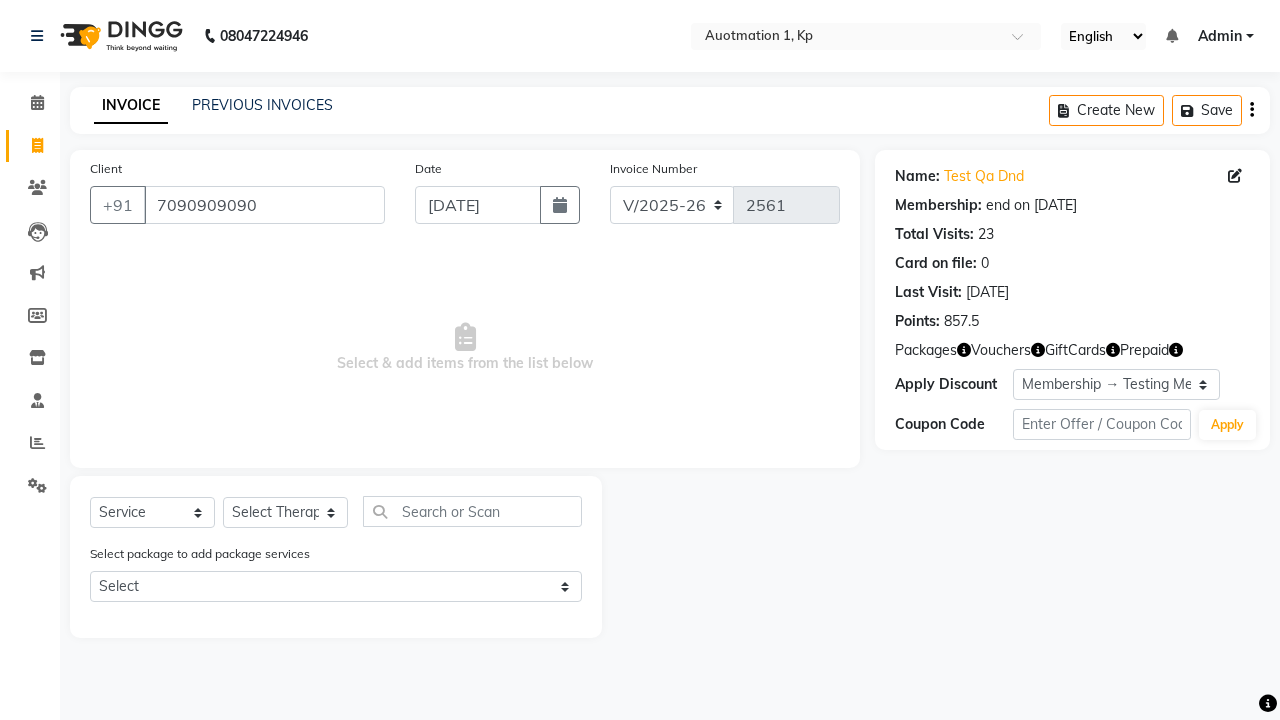select on "5439" 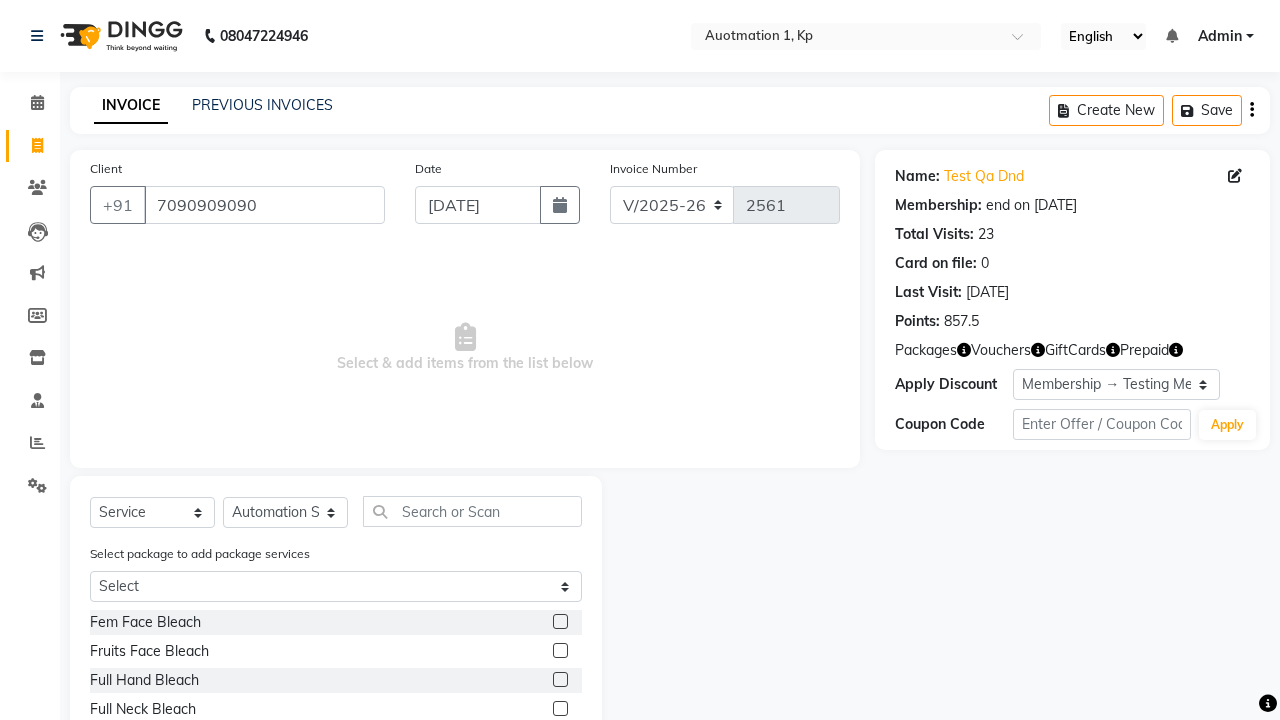 click 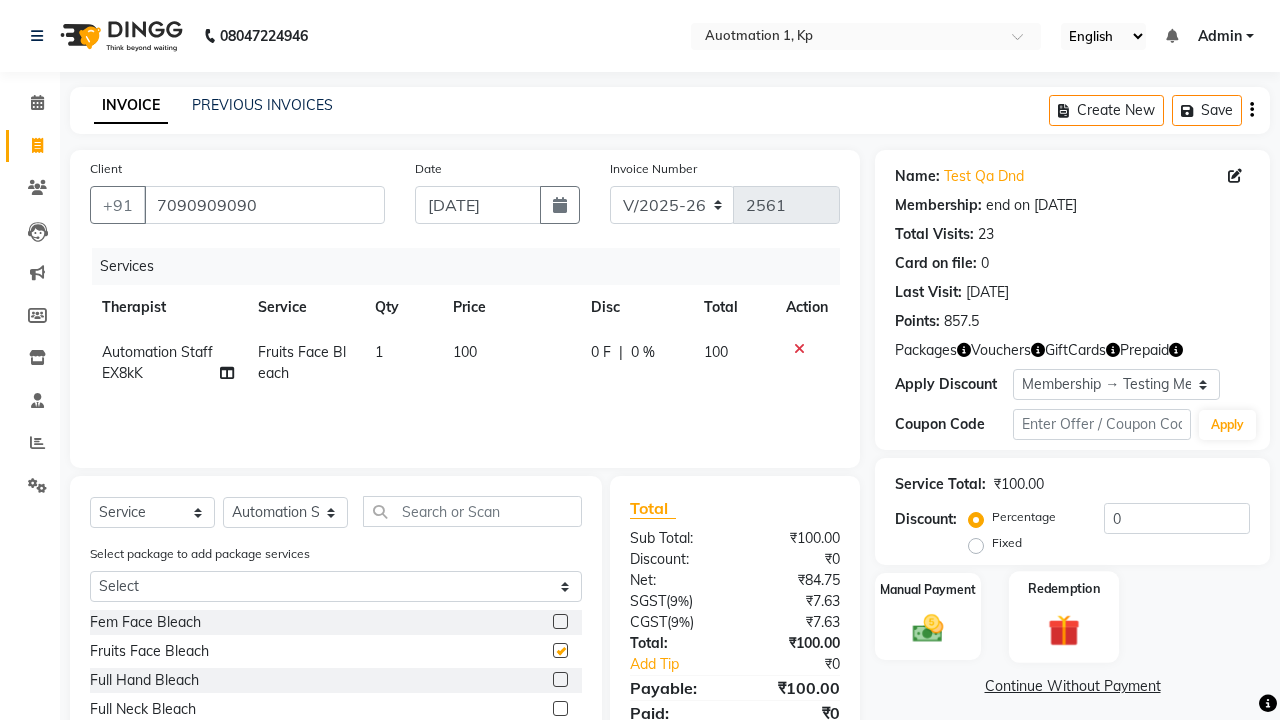 click 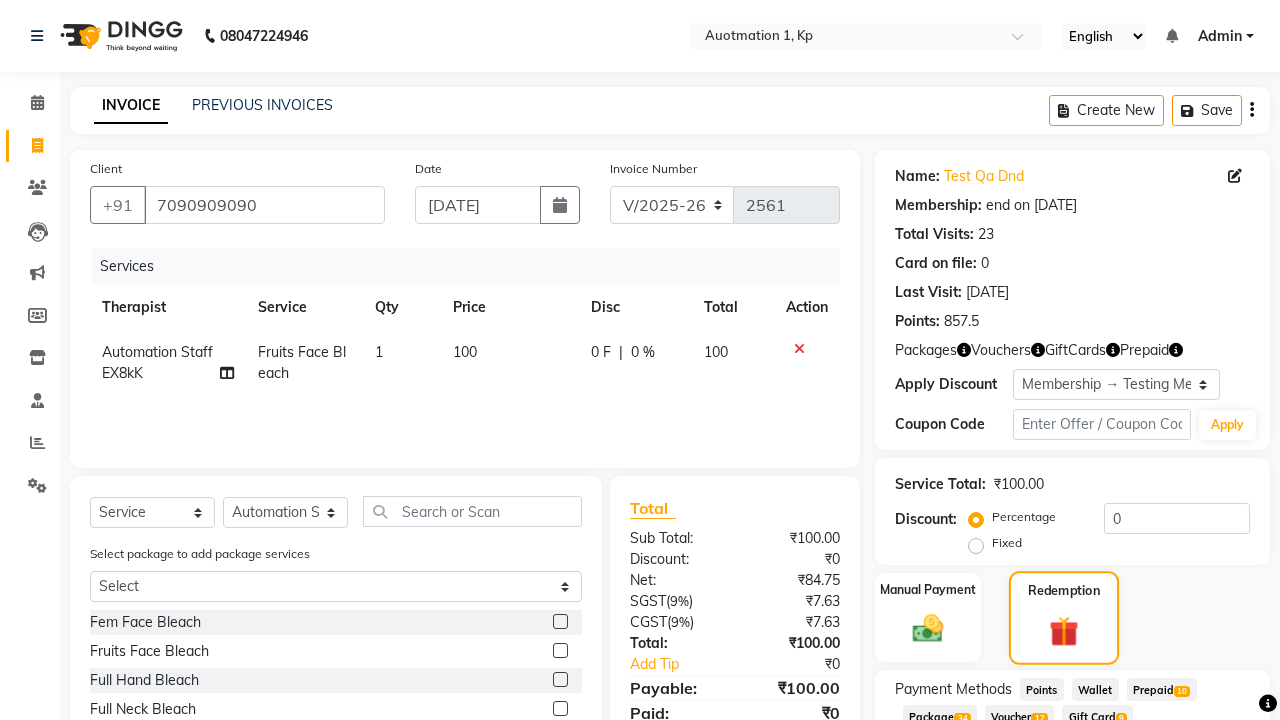 checkbox on "false" 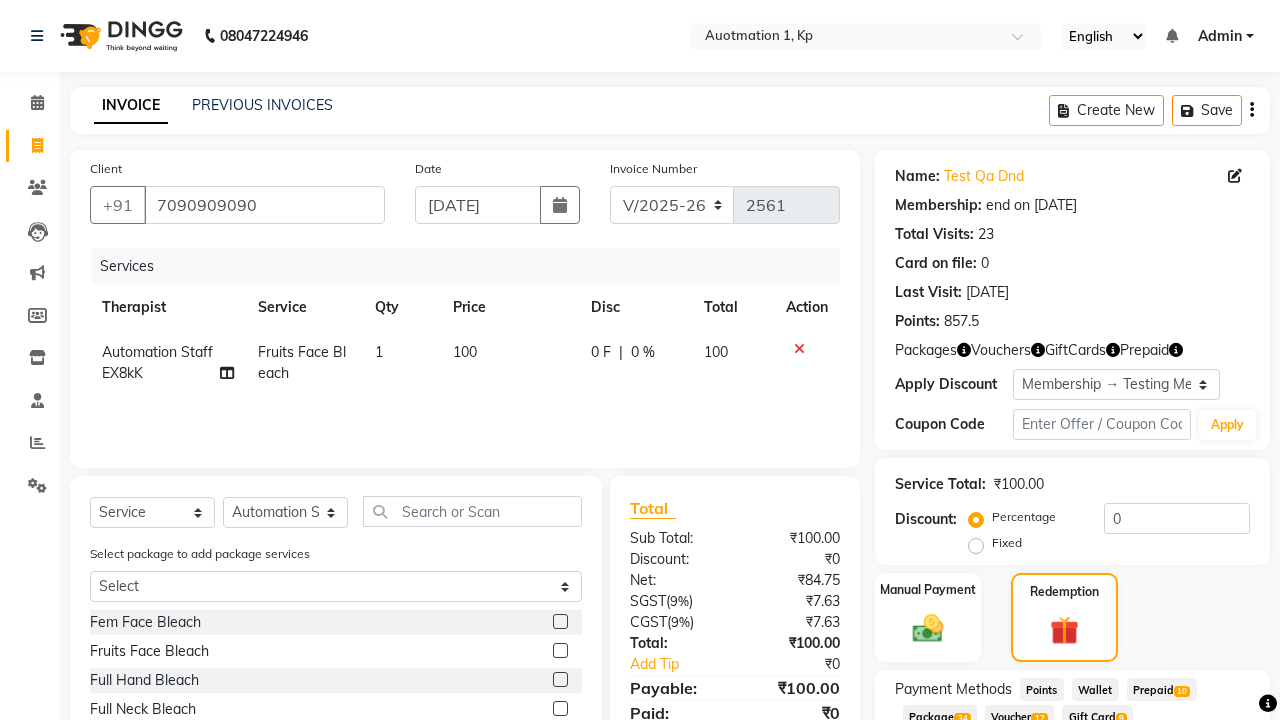 click on "Voucher  12" 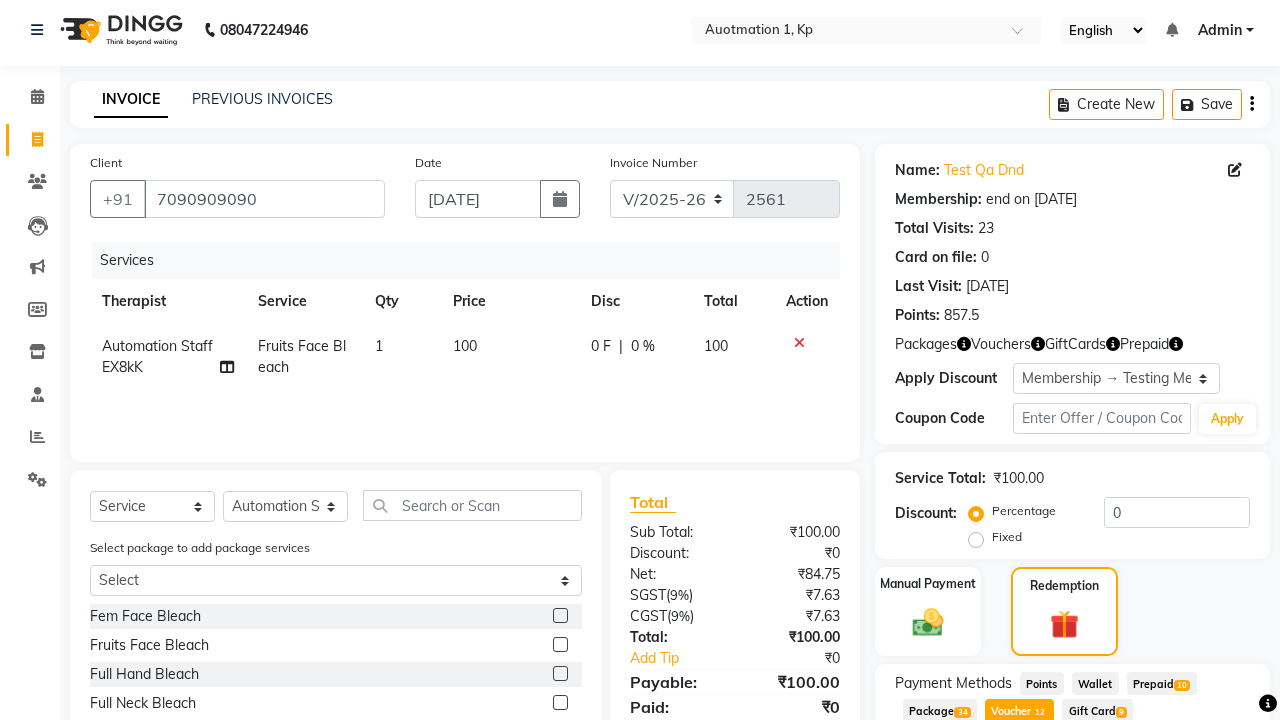 scroll, scrollTop: 7, scrollLeft: 0, axis: vertical 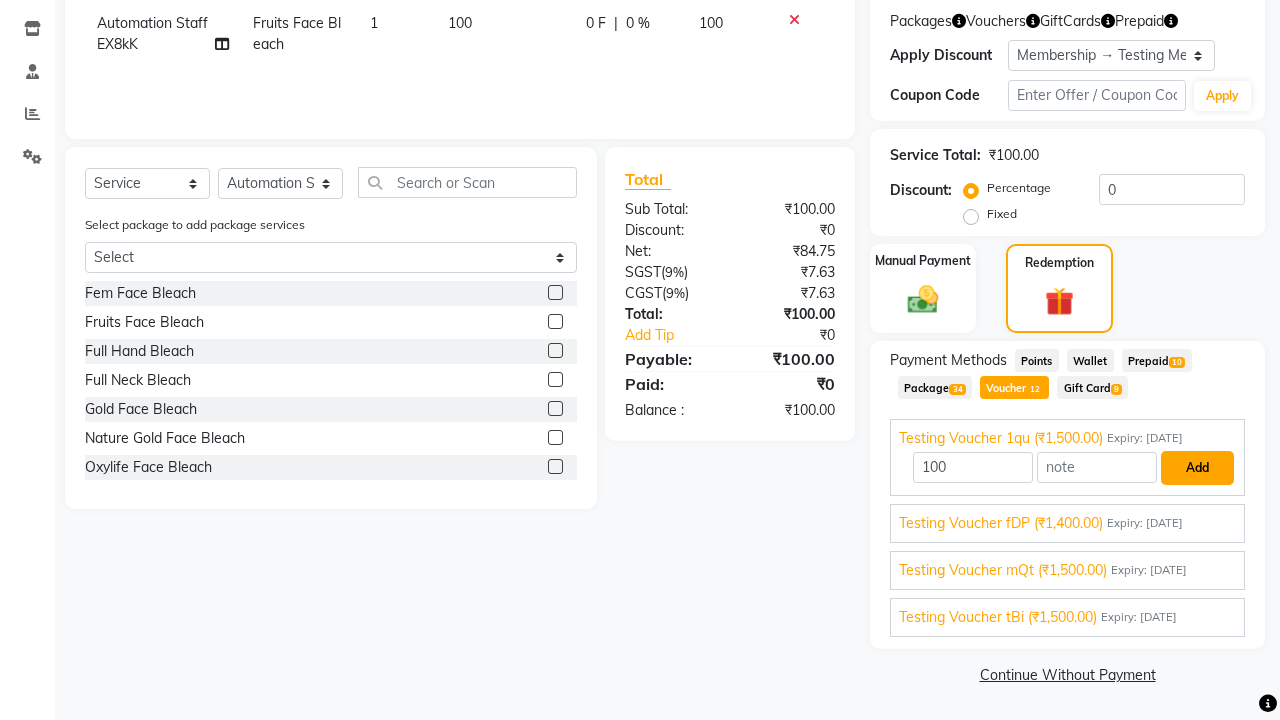 click on "Add" at bounding box center (1197, 468) 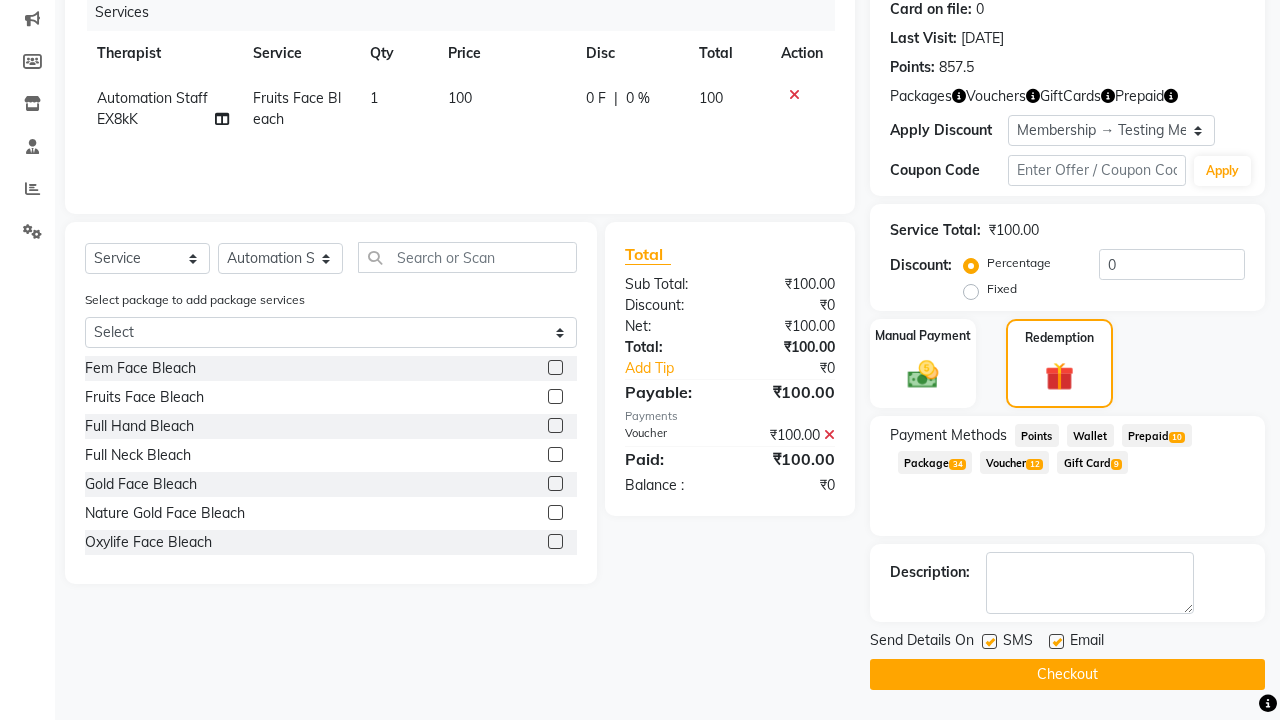 scroll, scrollTop: 252, scrollLeft: 0, axis: vertical 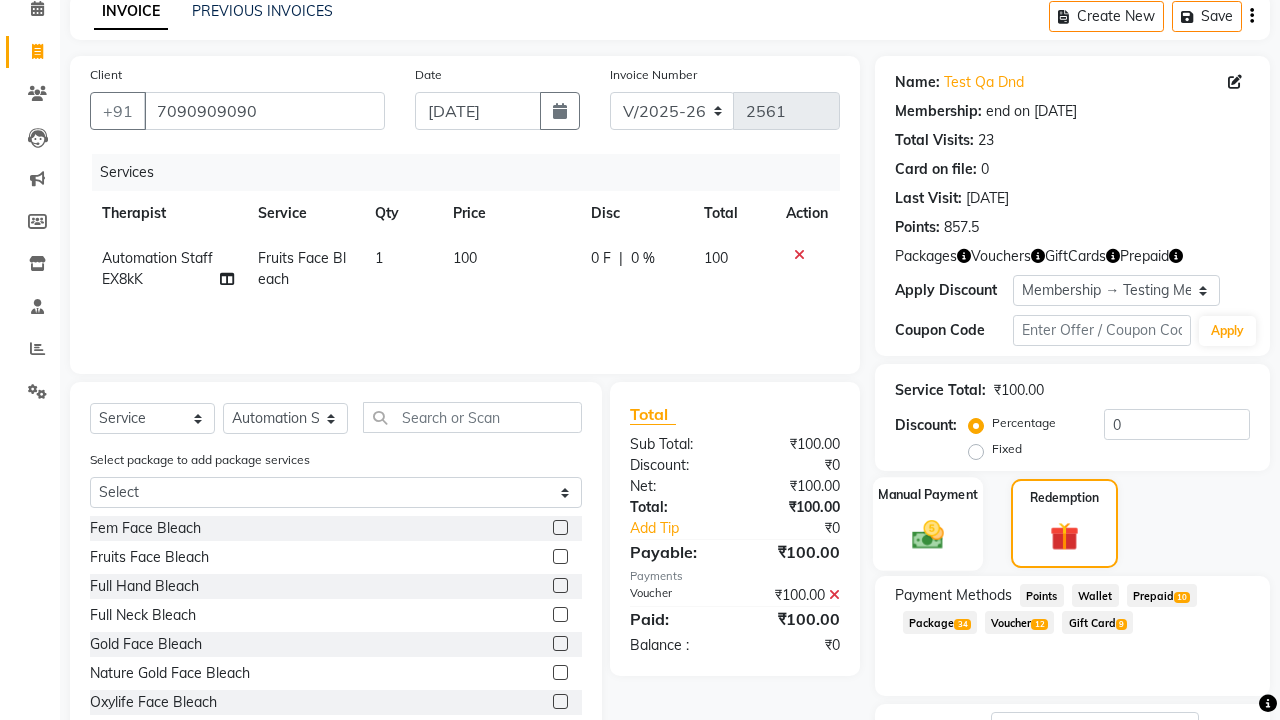 click 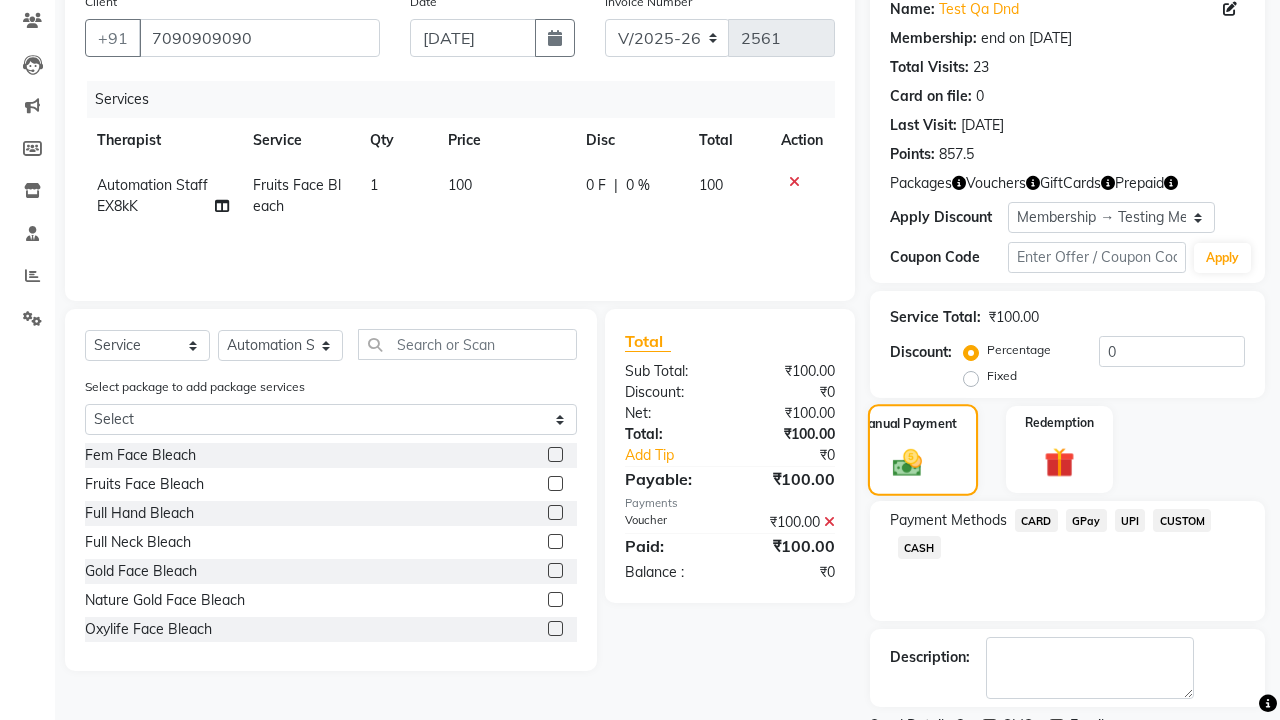 scroll, scrollTop: 252, scrollLeft: 0, axis: vertical 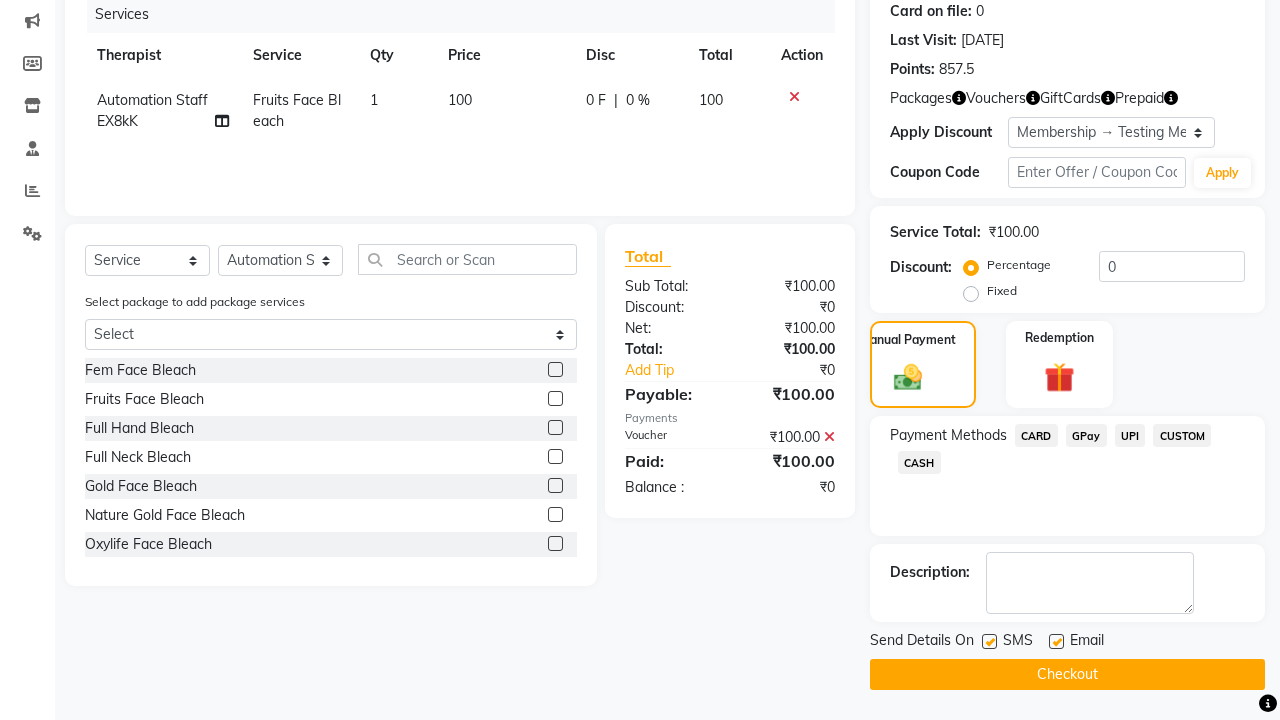 click on "CARD" 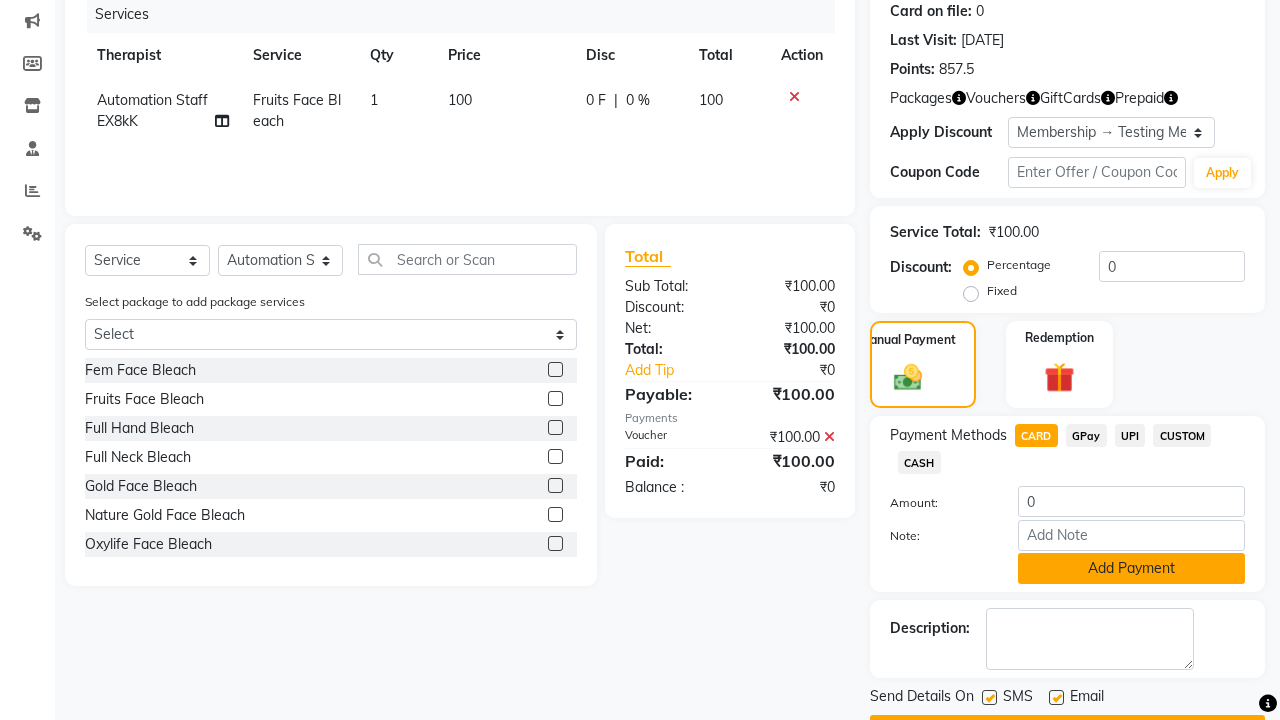 click on "Add Payment" 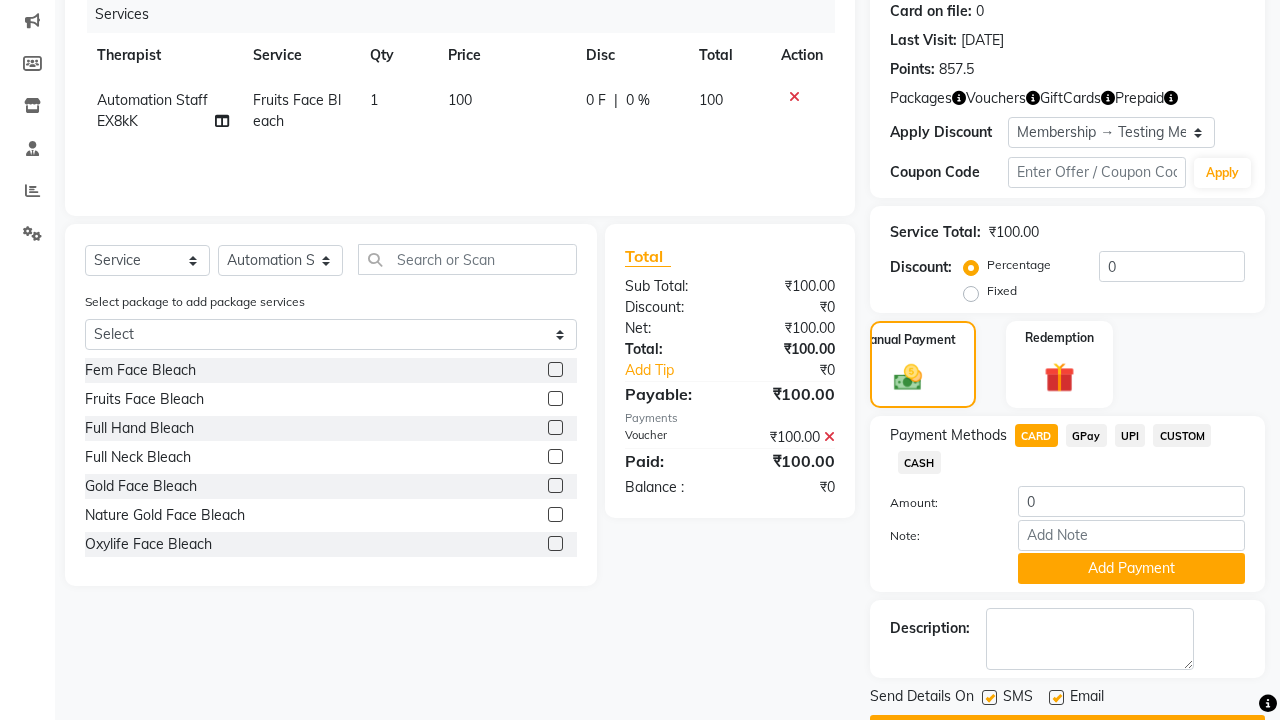 click 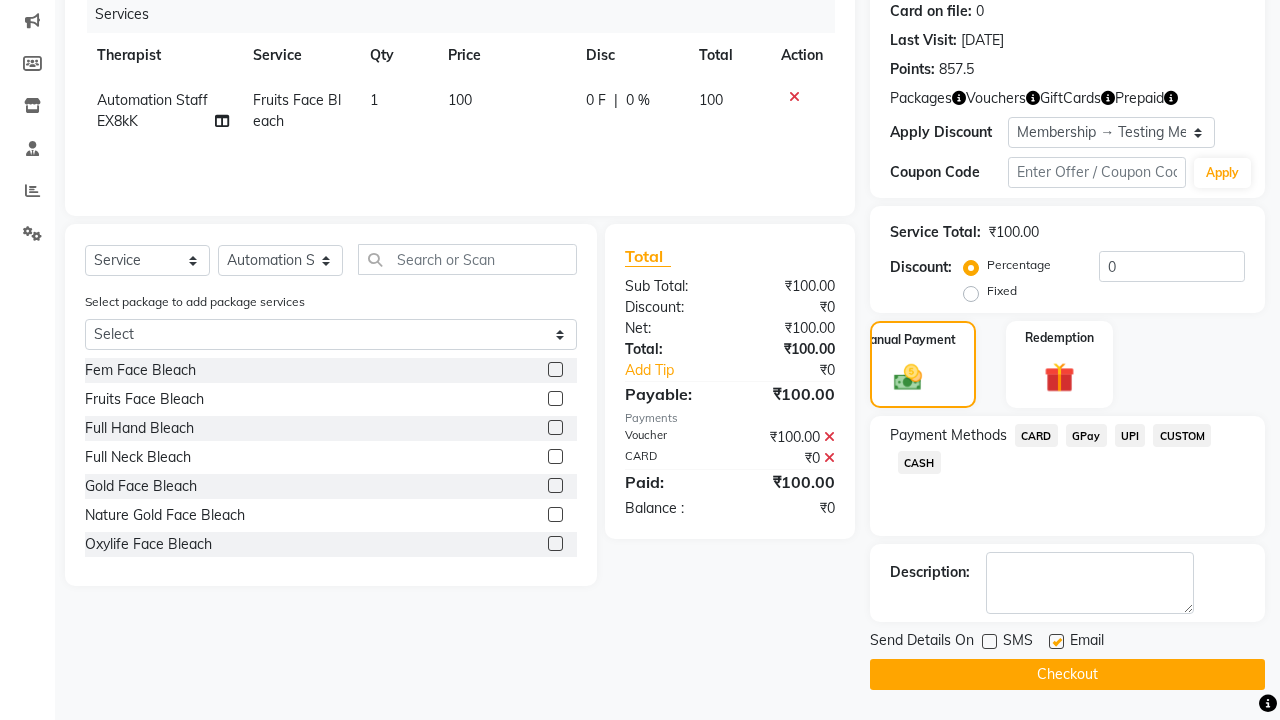 click 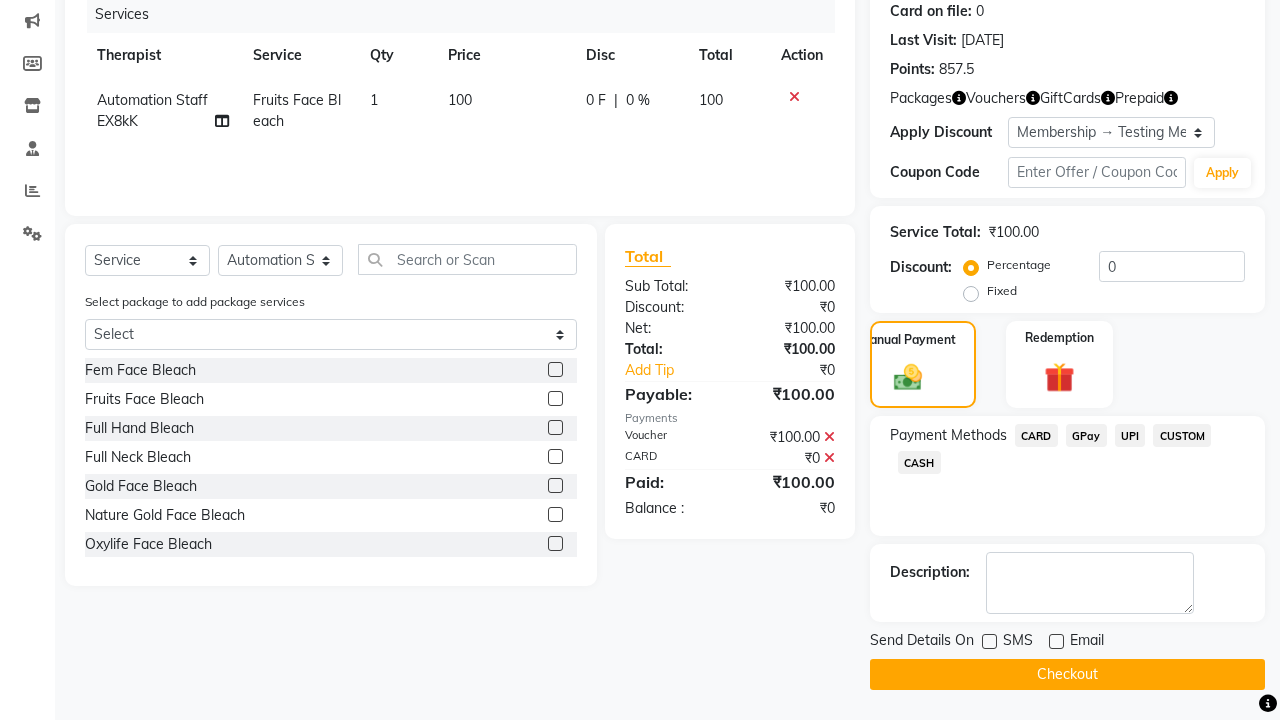 click on "Checkout" 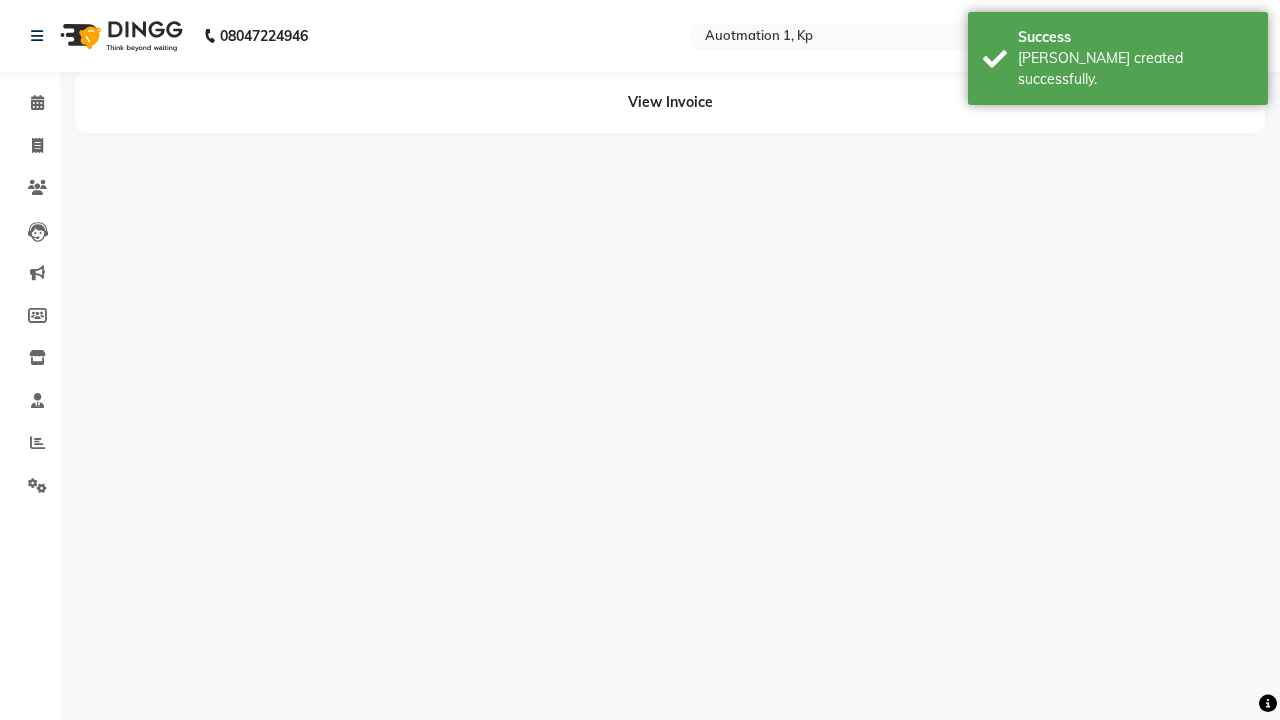 scroll, scrollTop: 0, scrollLeft: 0, axis: both 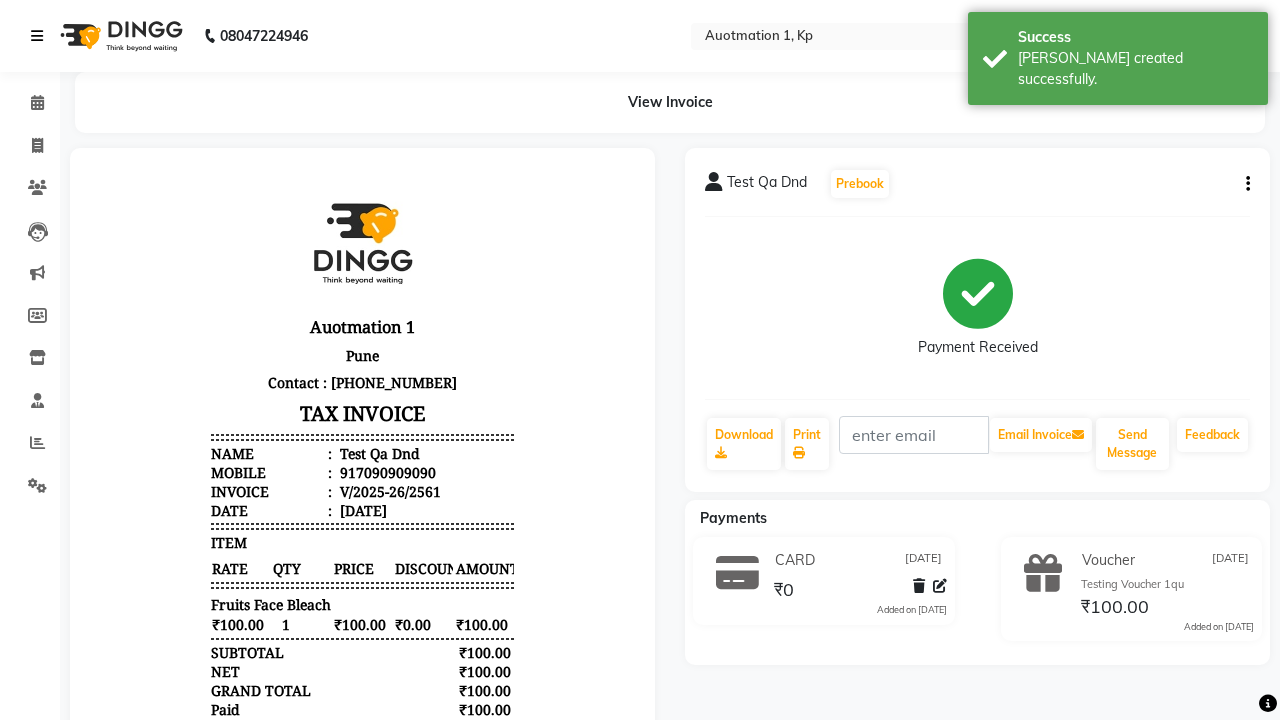 click on "[PERSON_NAME] created successfully." at bounding box center [1135, 69] 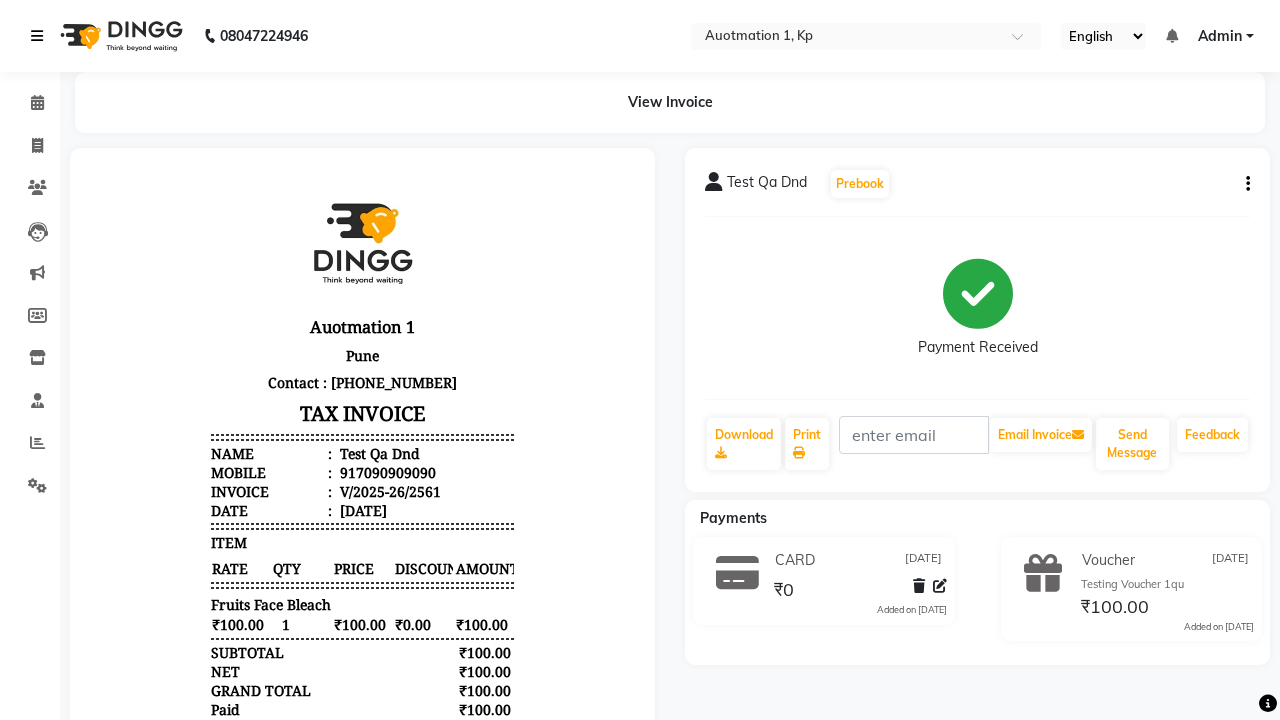 click at bounding box center (37, 36) 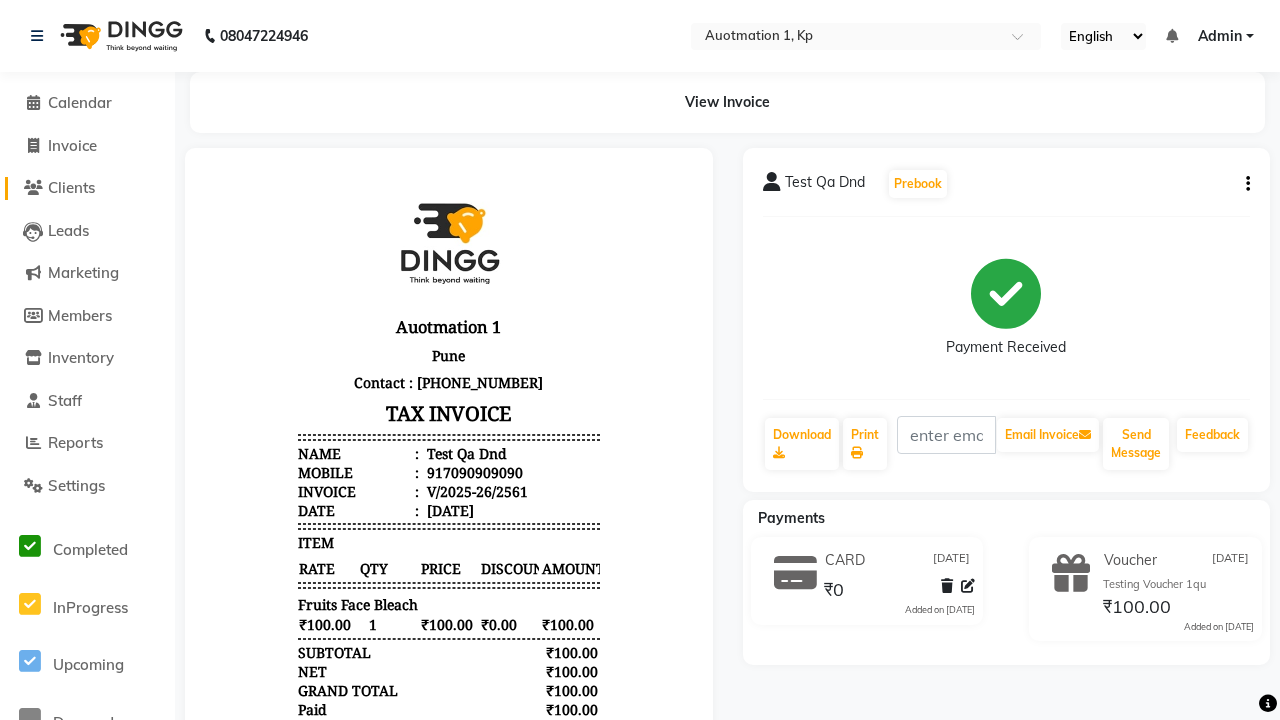 click on "Clients" 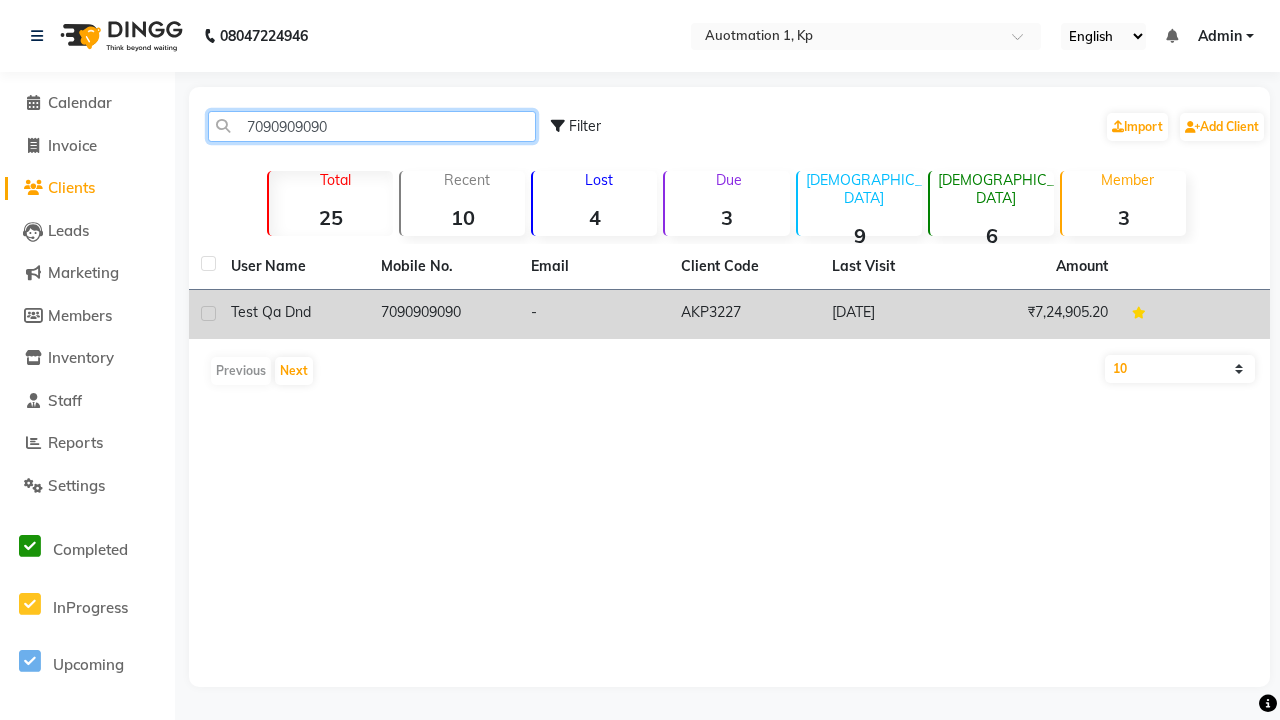 type on "7090909090" 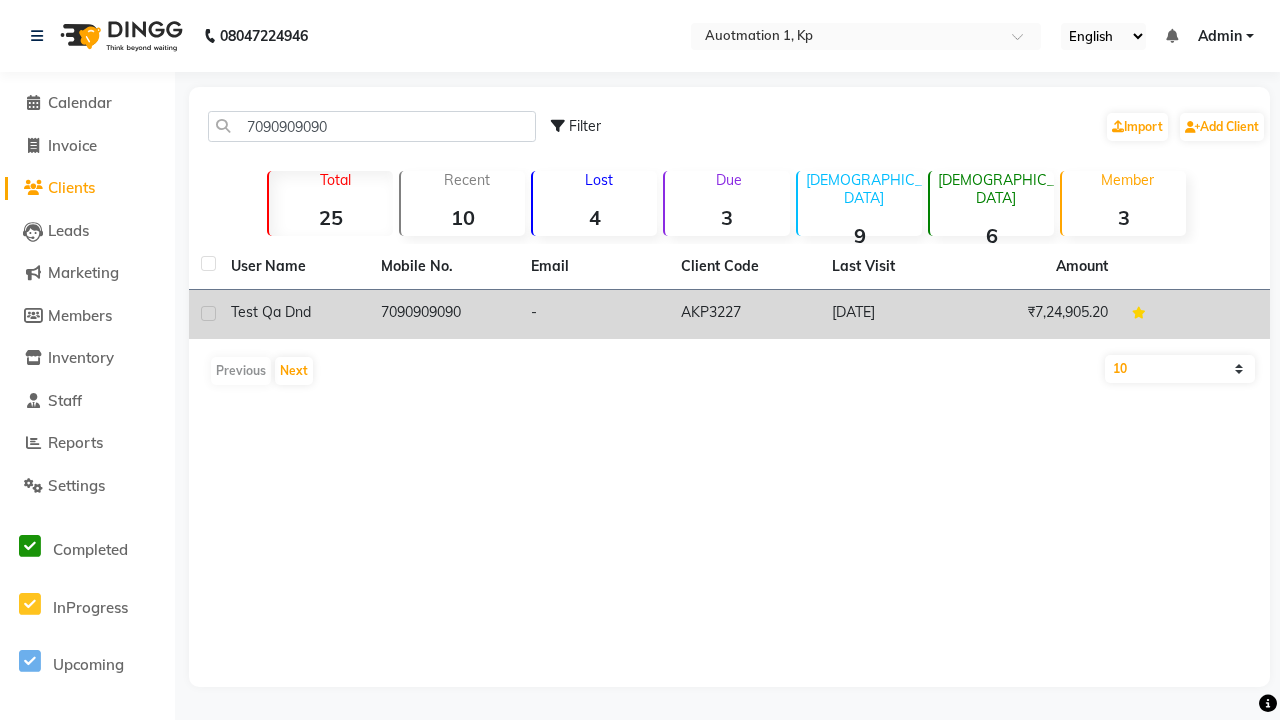 click on "7090909090" 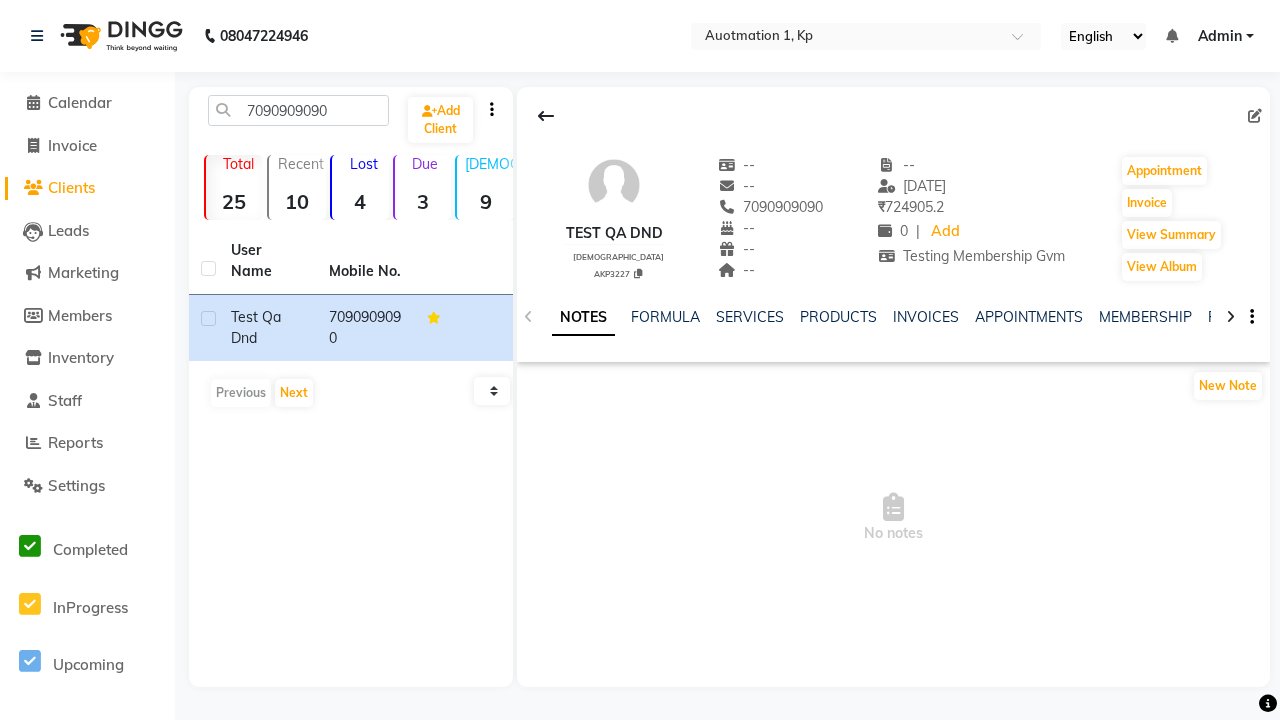 click on "VOUCHERS" 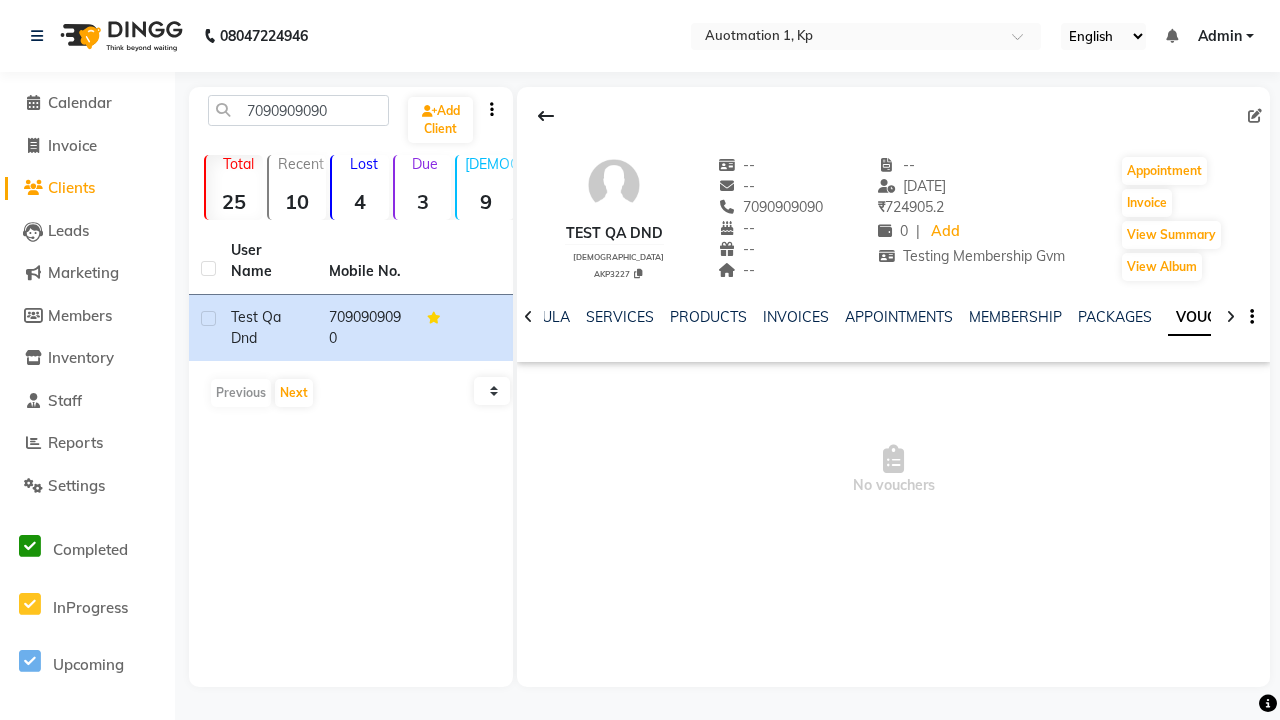 scroll, scrollTop: 0, scrollLeft: 460, axis: horizontal 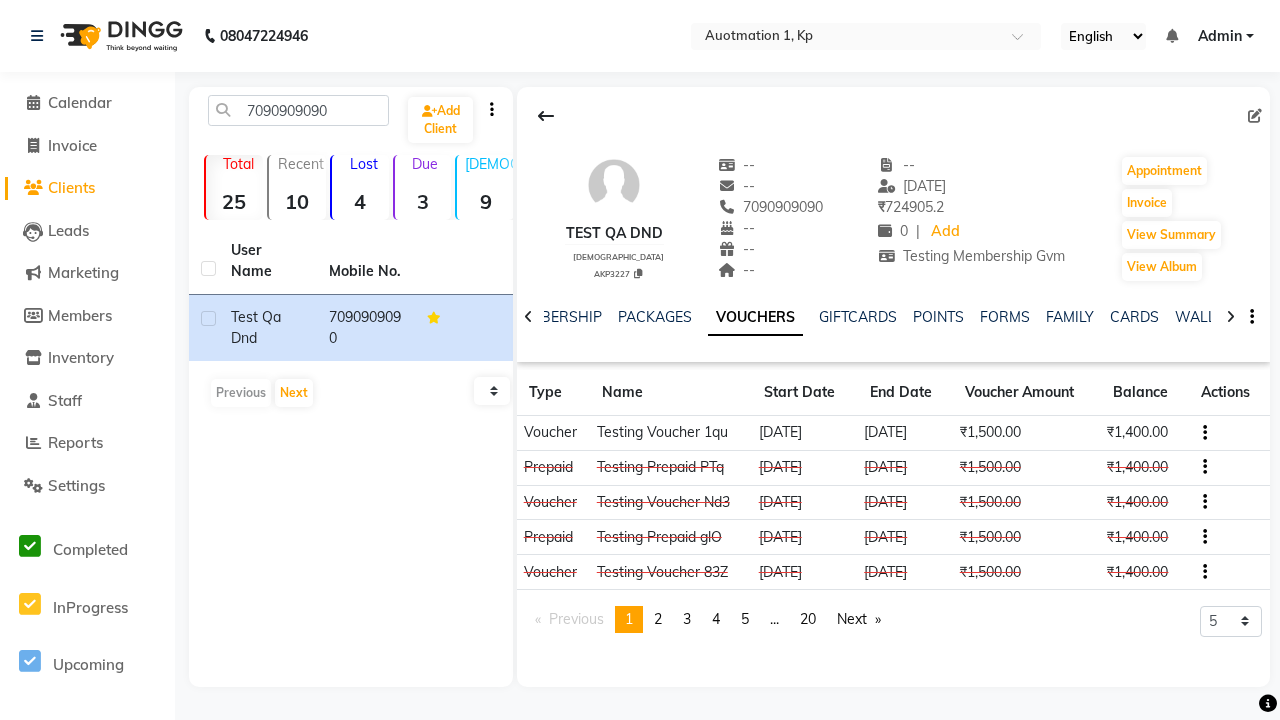 click 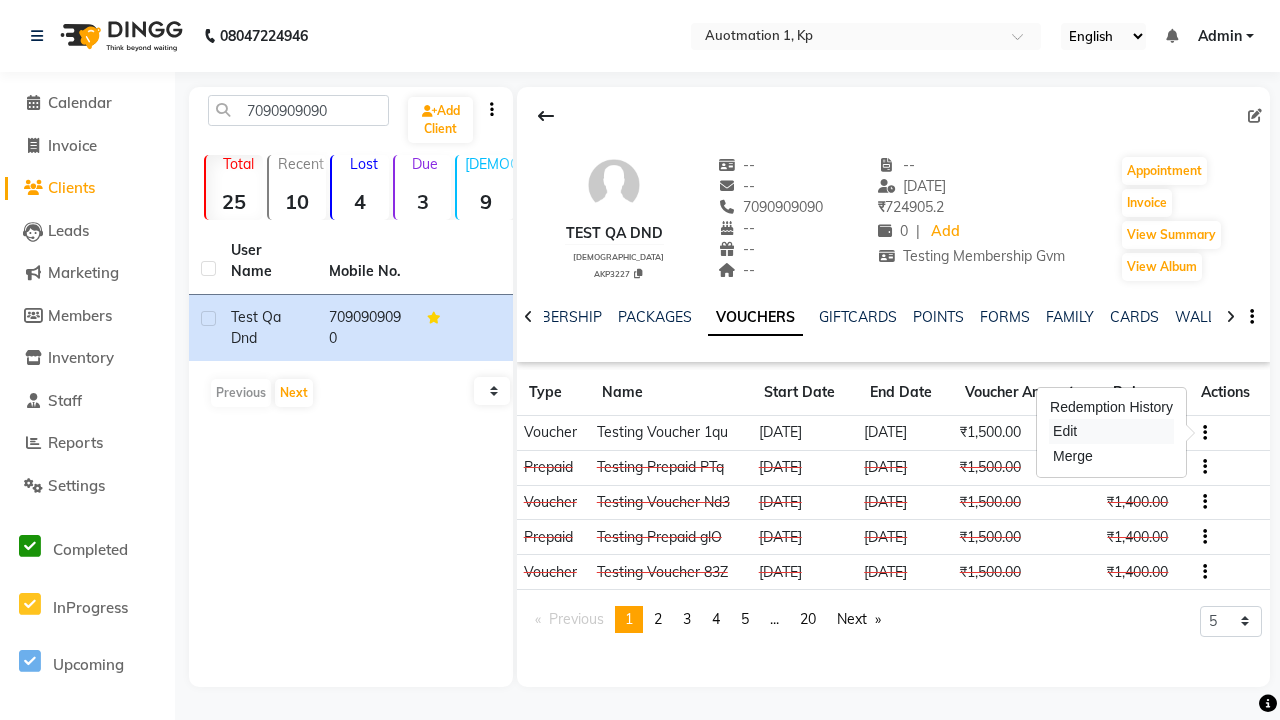 click on "Edit" at bounding box center [1111, 431] 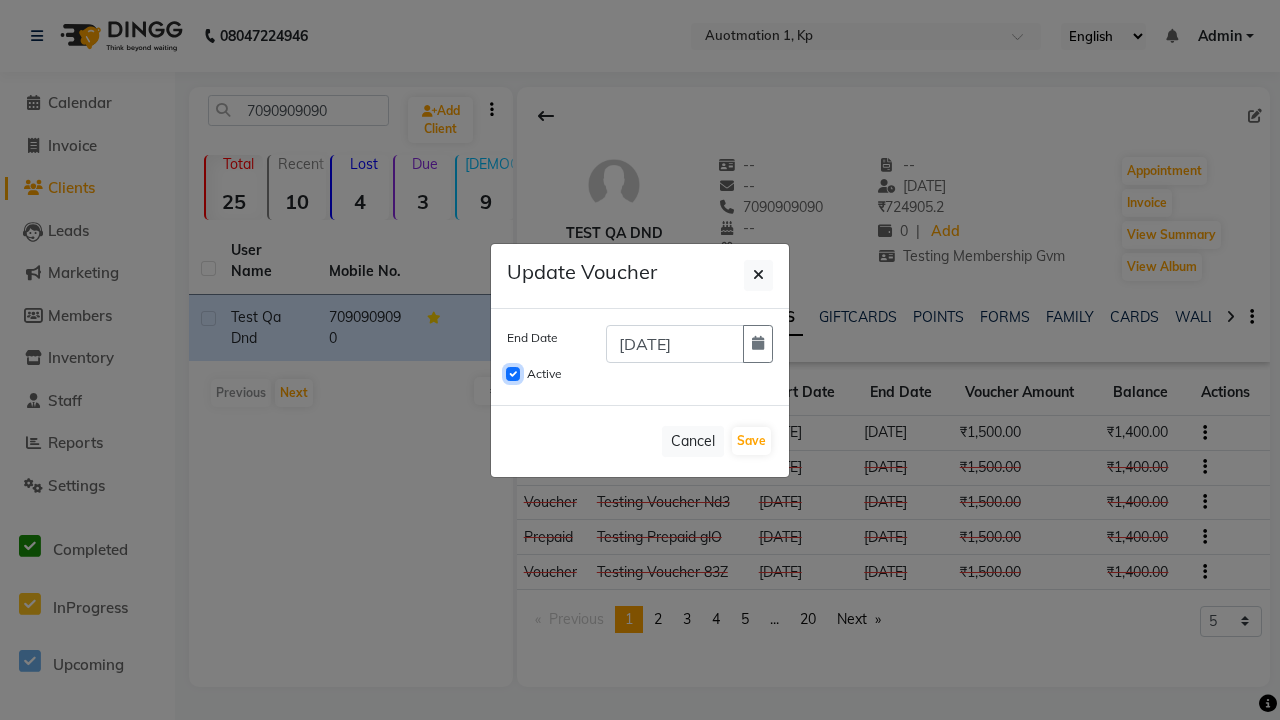 click on "Active" at bounding box center (513, 374) 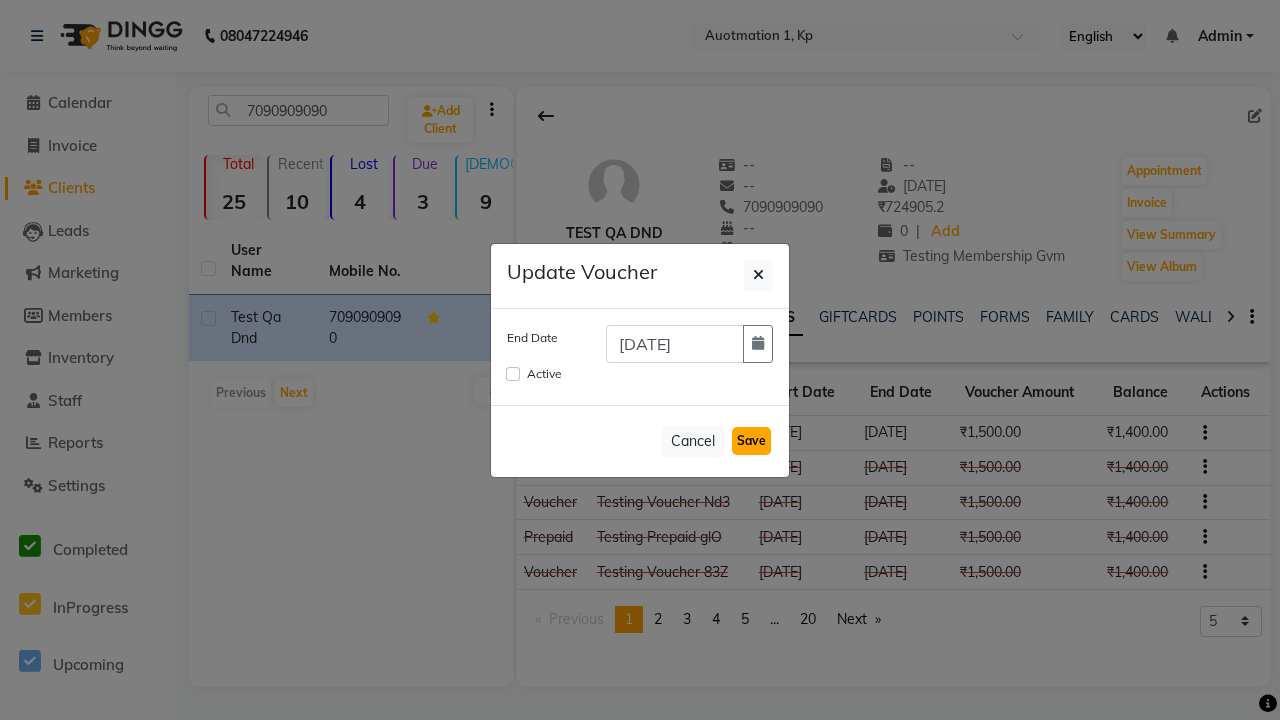 click on "Save" 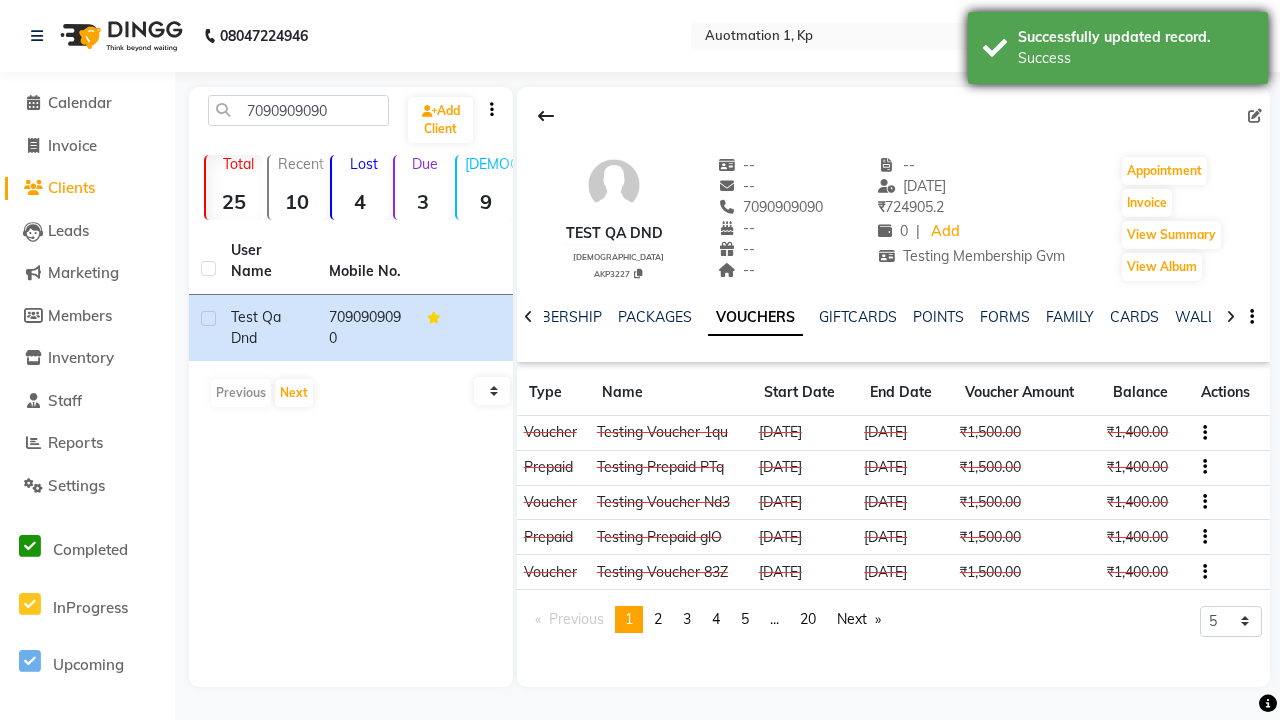 click on "Success" at bounding box center (1135, 58) 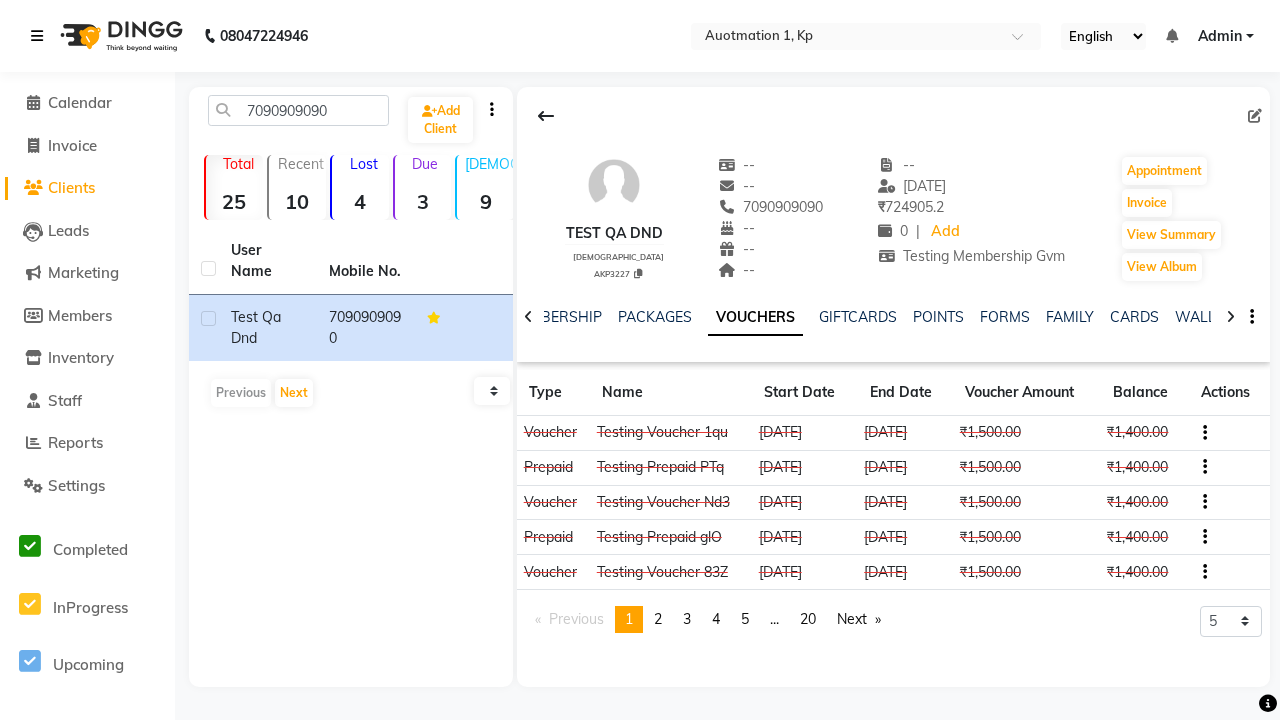 click at bounding box center [37, 36] 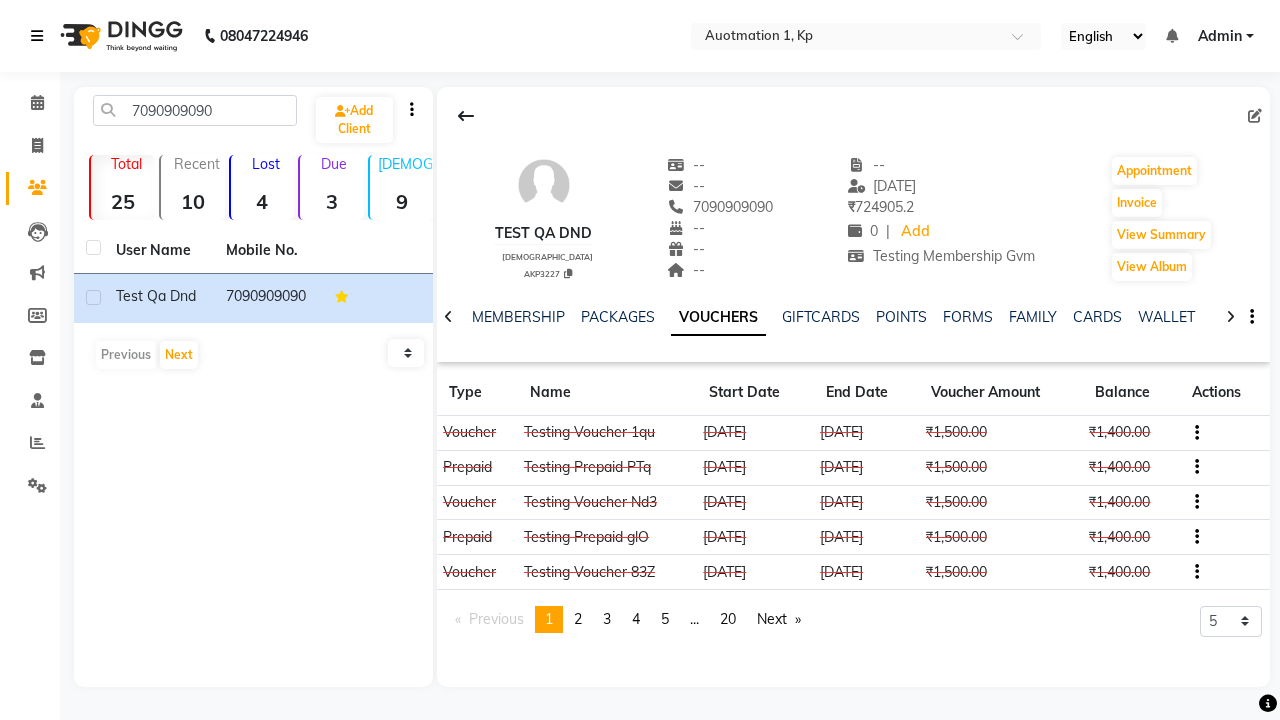 scroll, scrollTop: 0, scrollLeft: 417, axis: horizontal 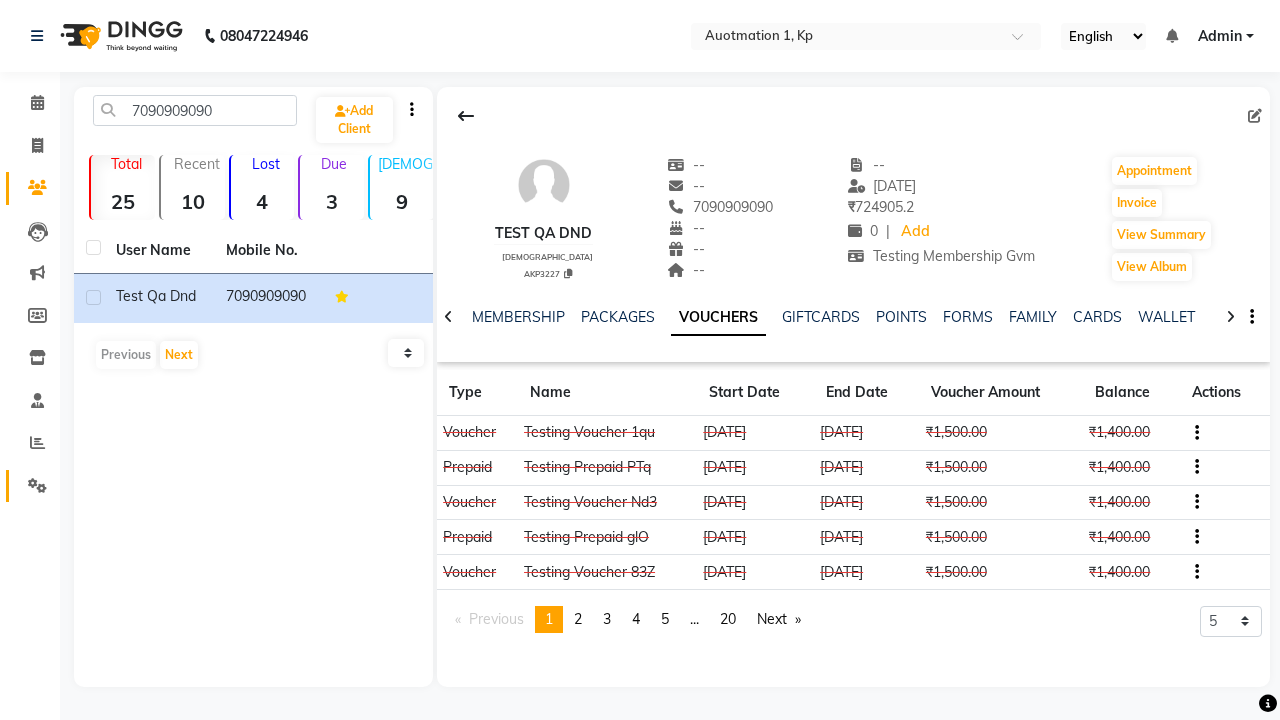 click 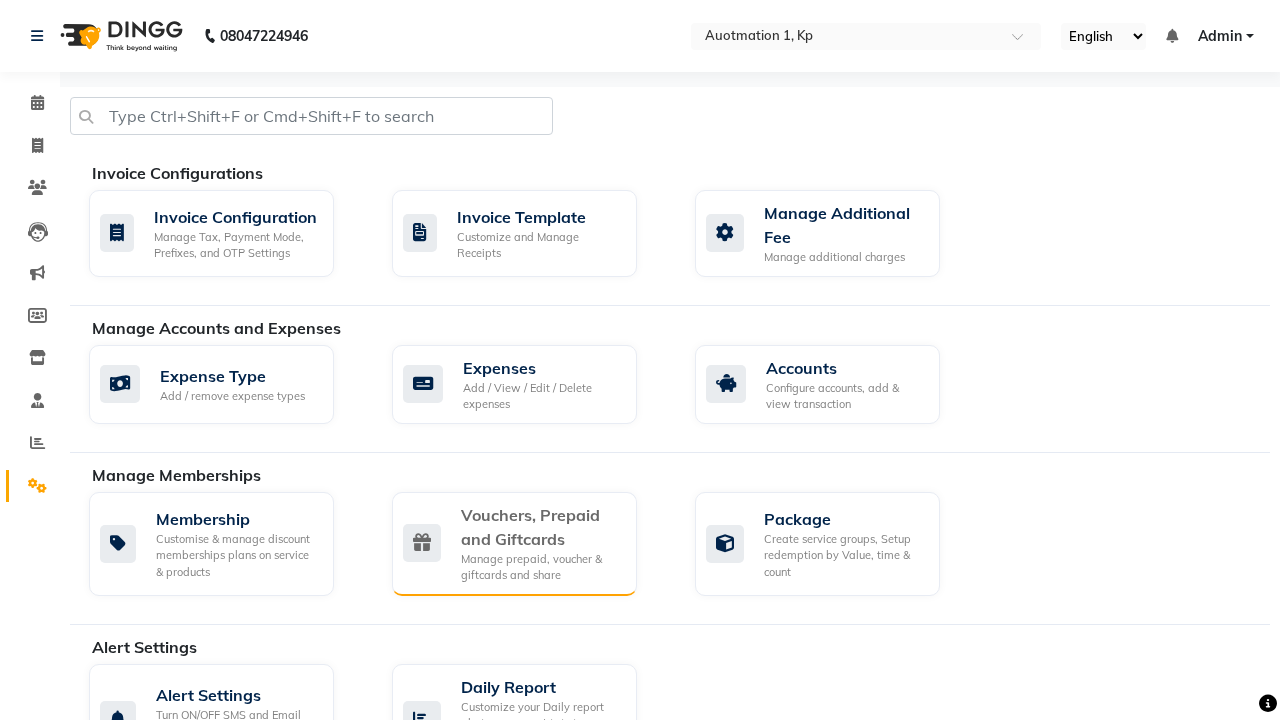 click on "Vouchers, Prepaid and Giftcards" 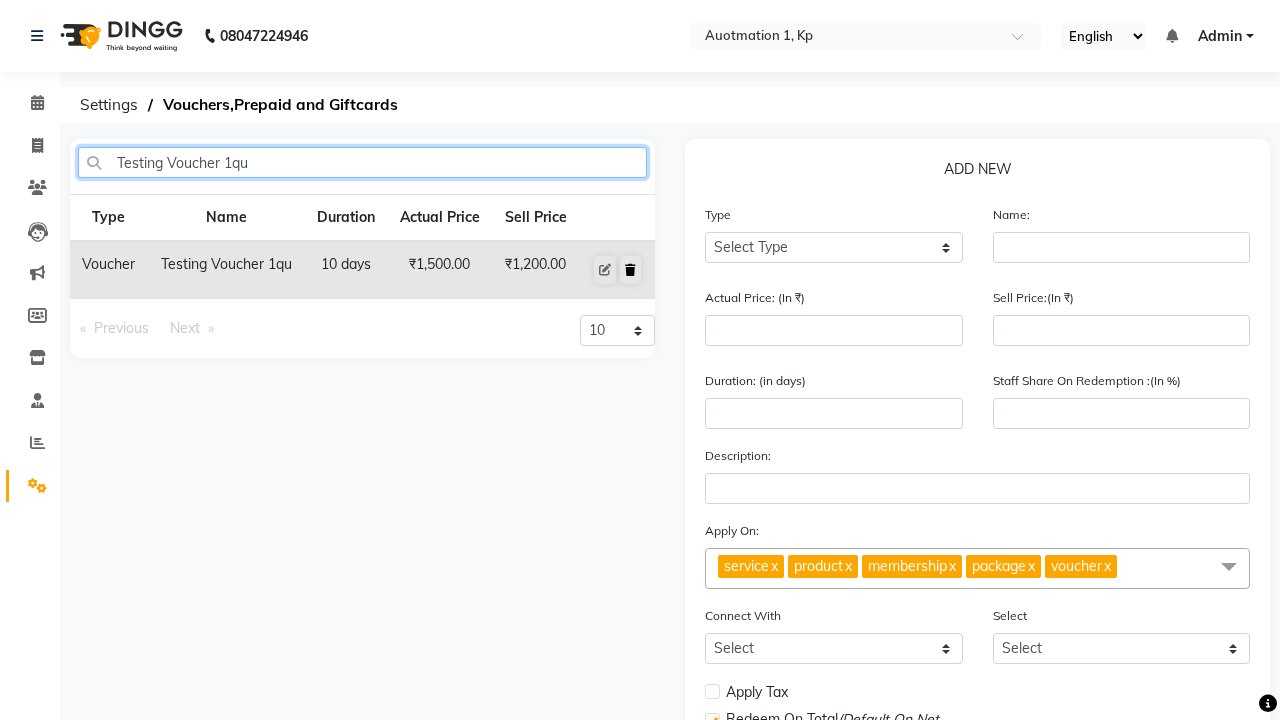 type on "Testing Voucher 1qu" 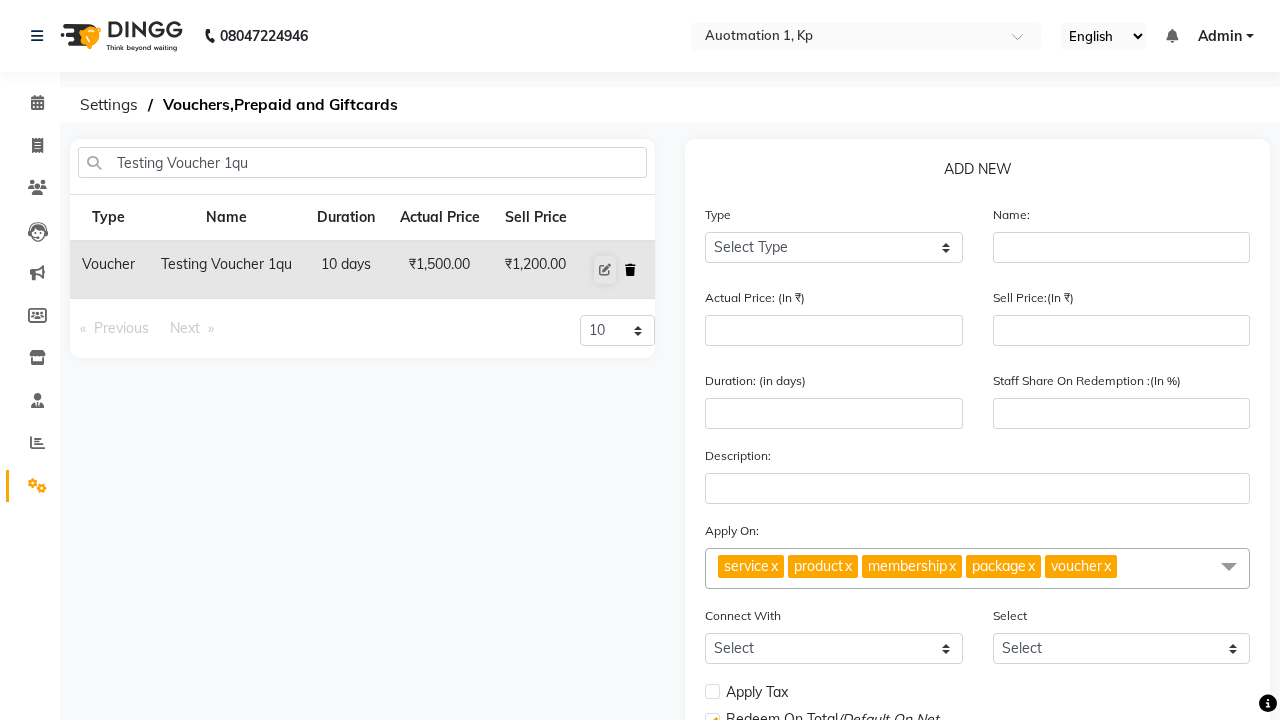 click 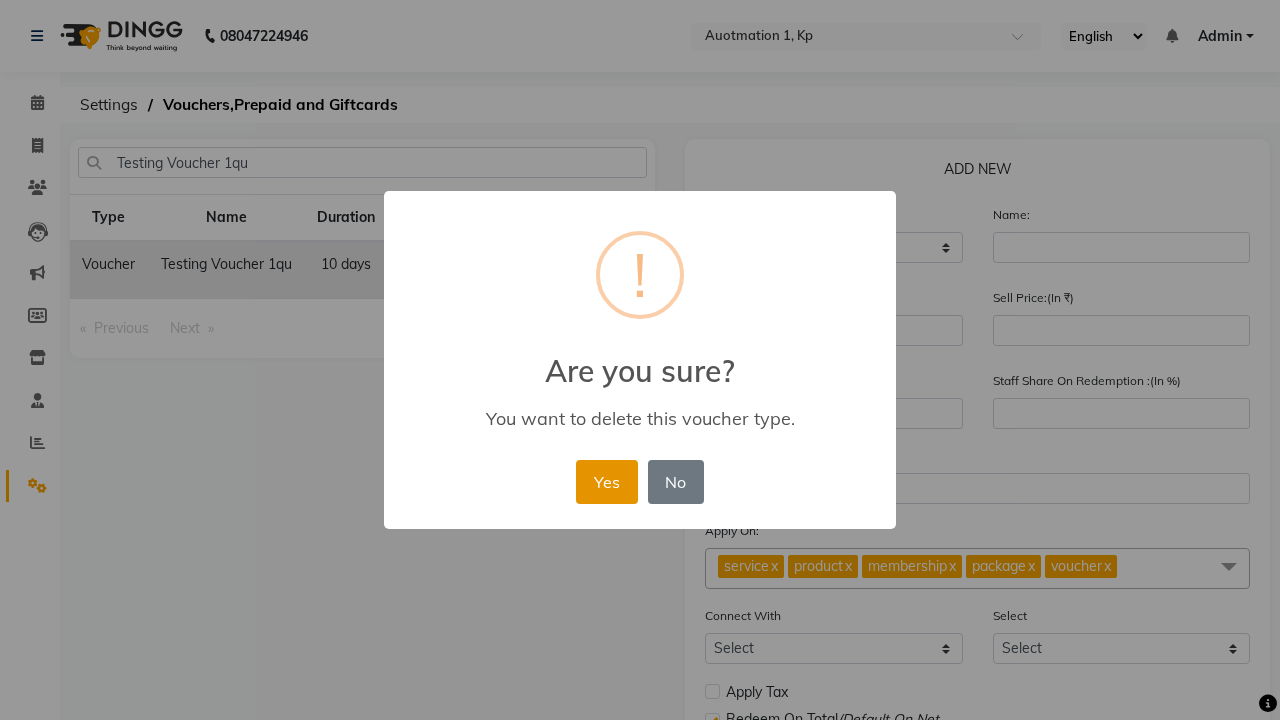 click on "Yes" at bounding box center [606, 482] 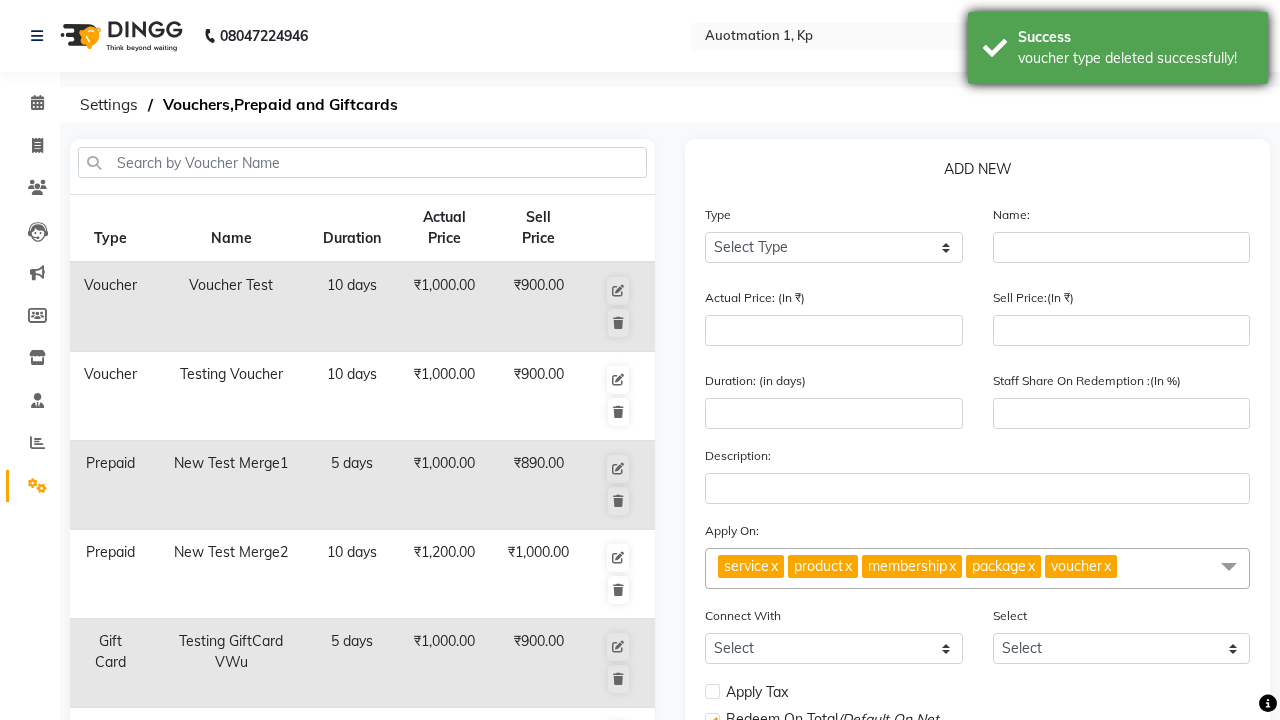 click on "voucher type deleted successfully!" at bounding box center [1135, 58] 